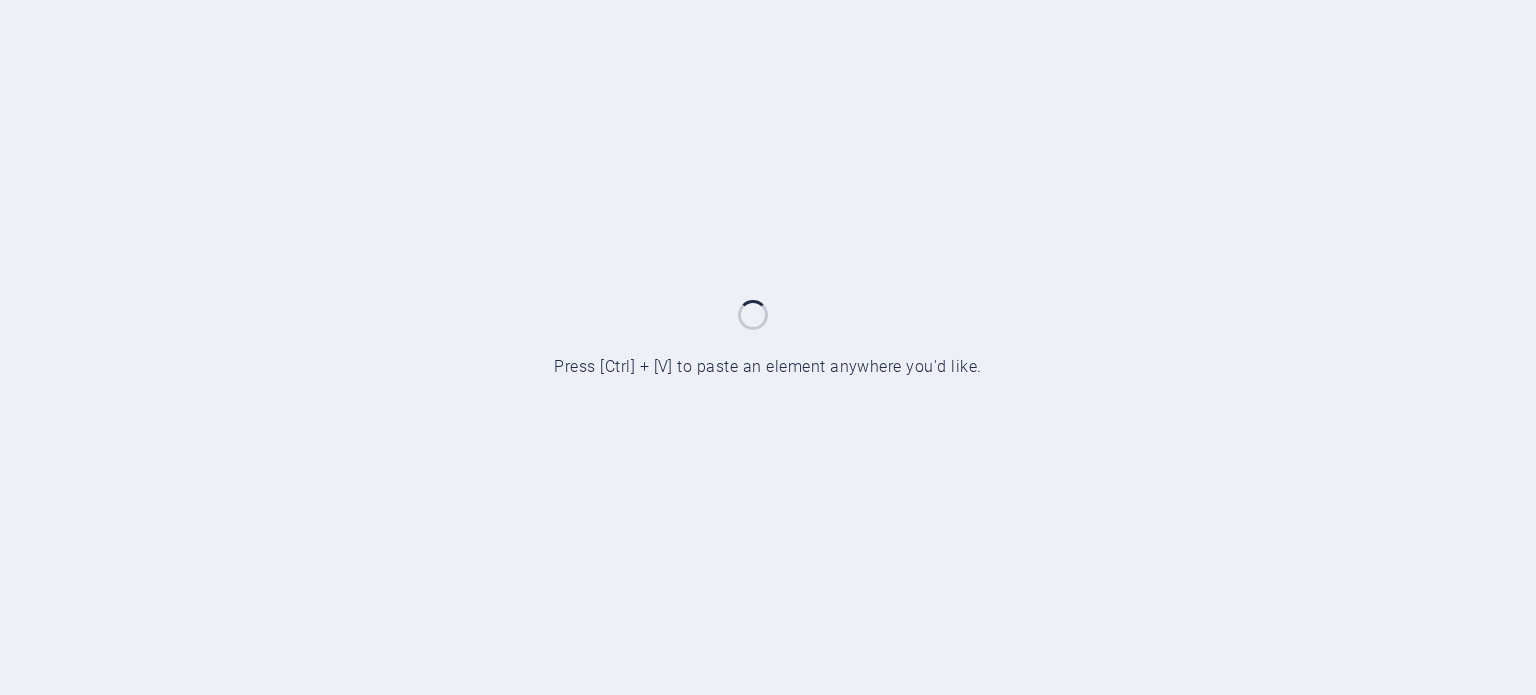 scroll, scrollTop: 0, scrollLeft: 0, axis: both 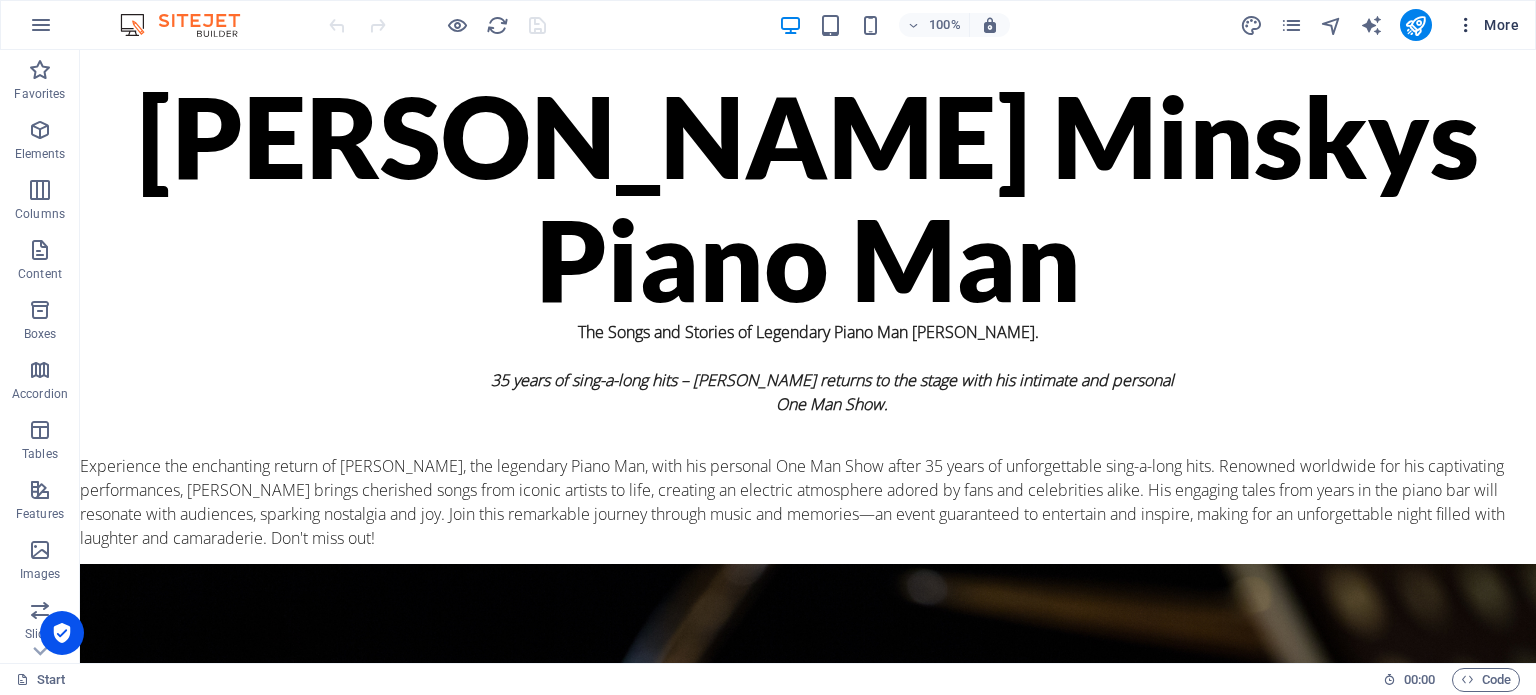 click on "More" at bounding box center [1487, 25] 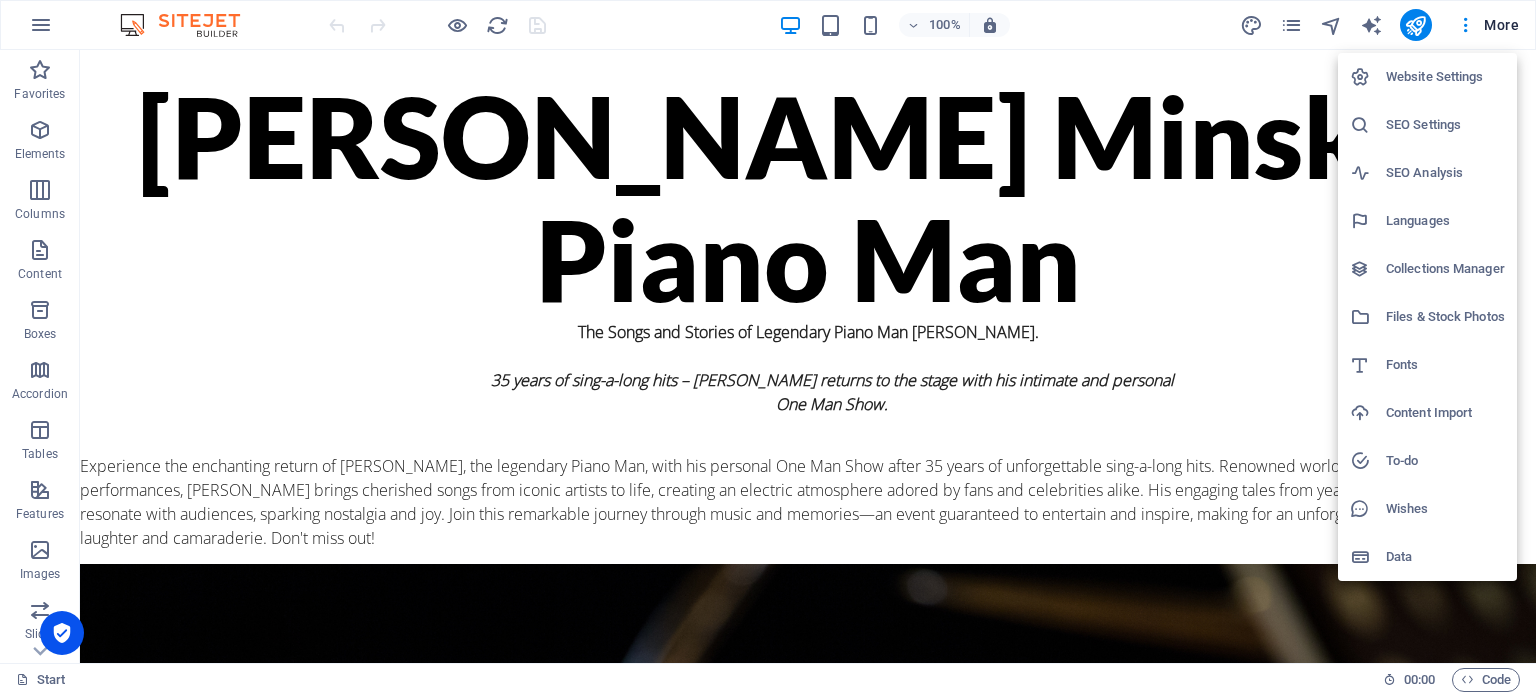 click at bounding box center (768, 347) 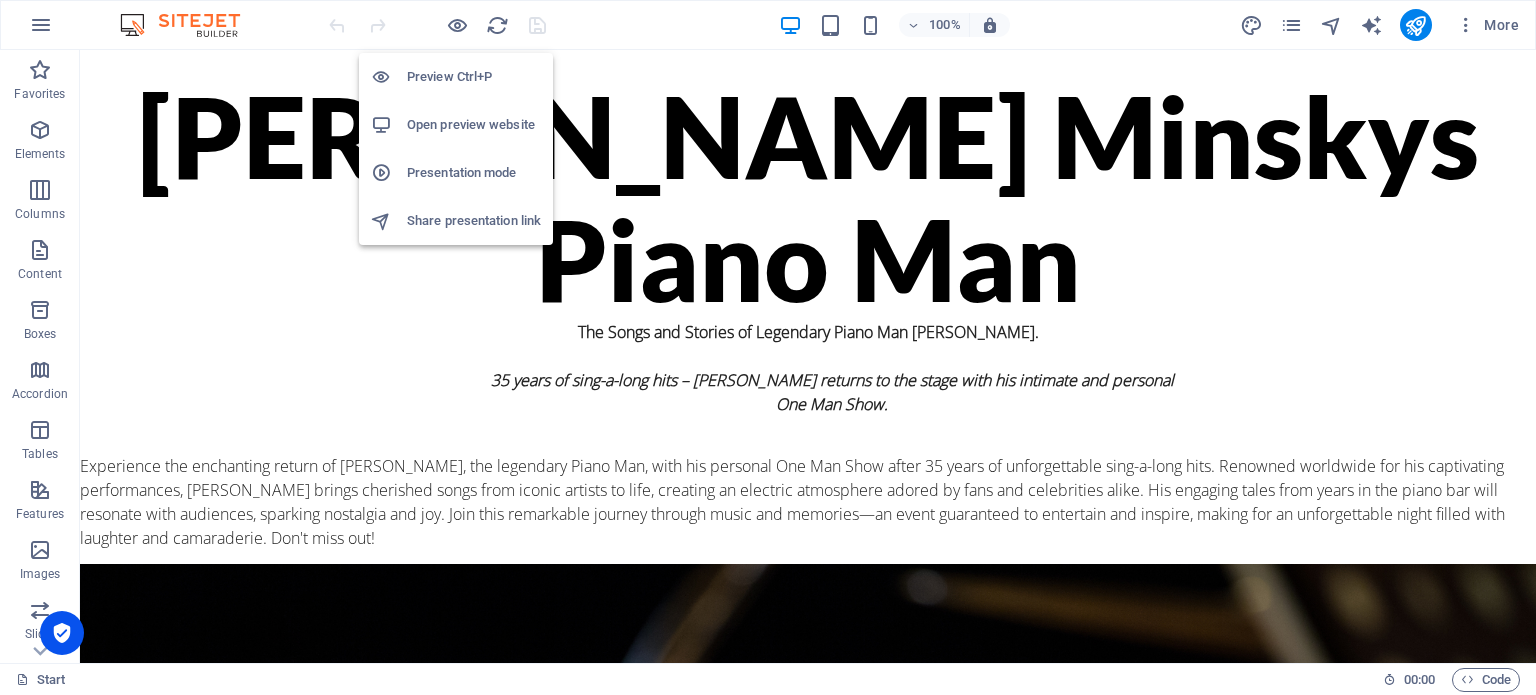 click on "Preview Ctrl+P" at bounding box center [474, 77] 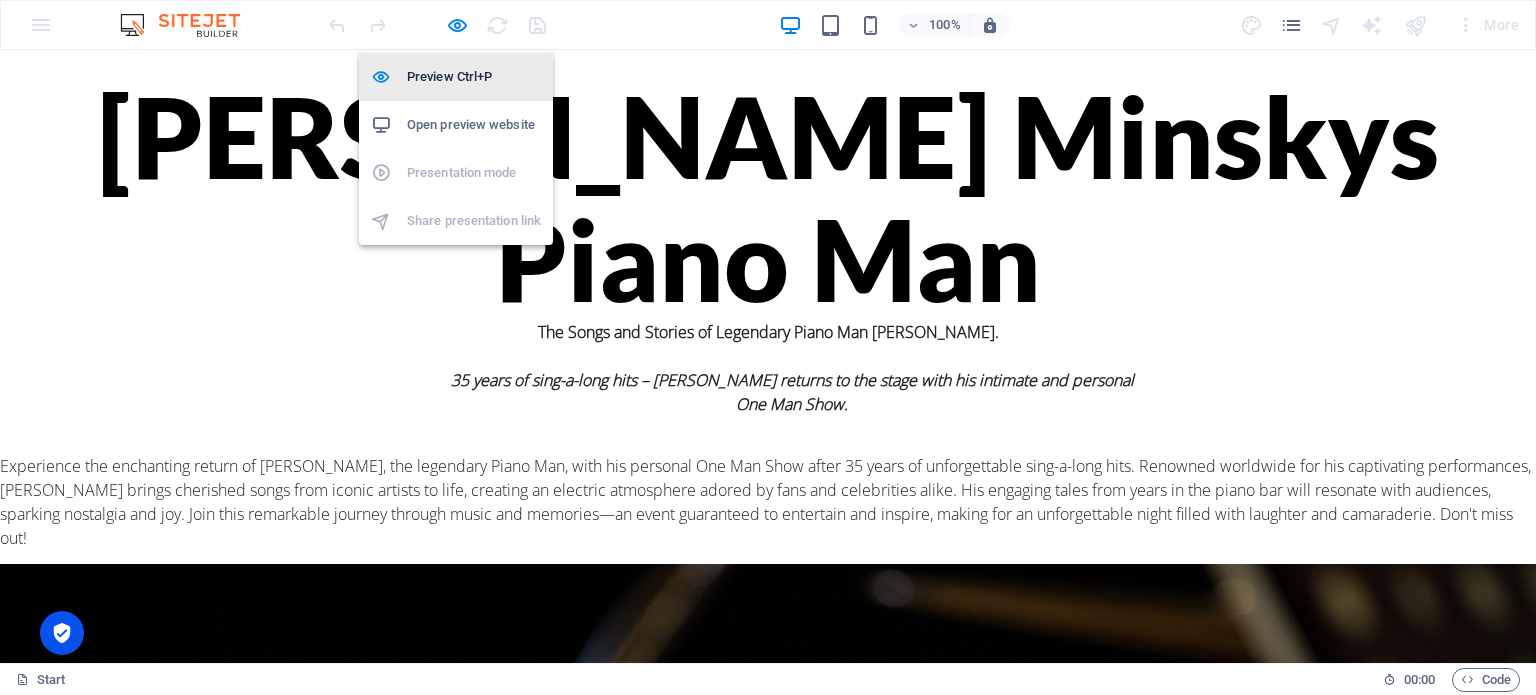 click on "Preview Ctrl+P" at bounding box center [474, 77] 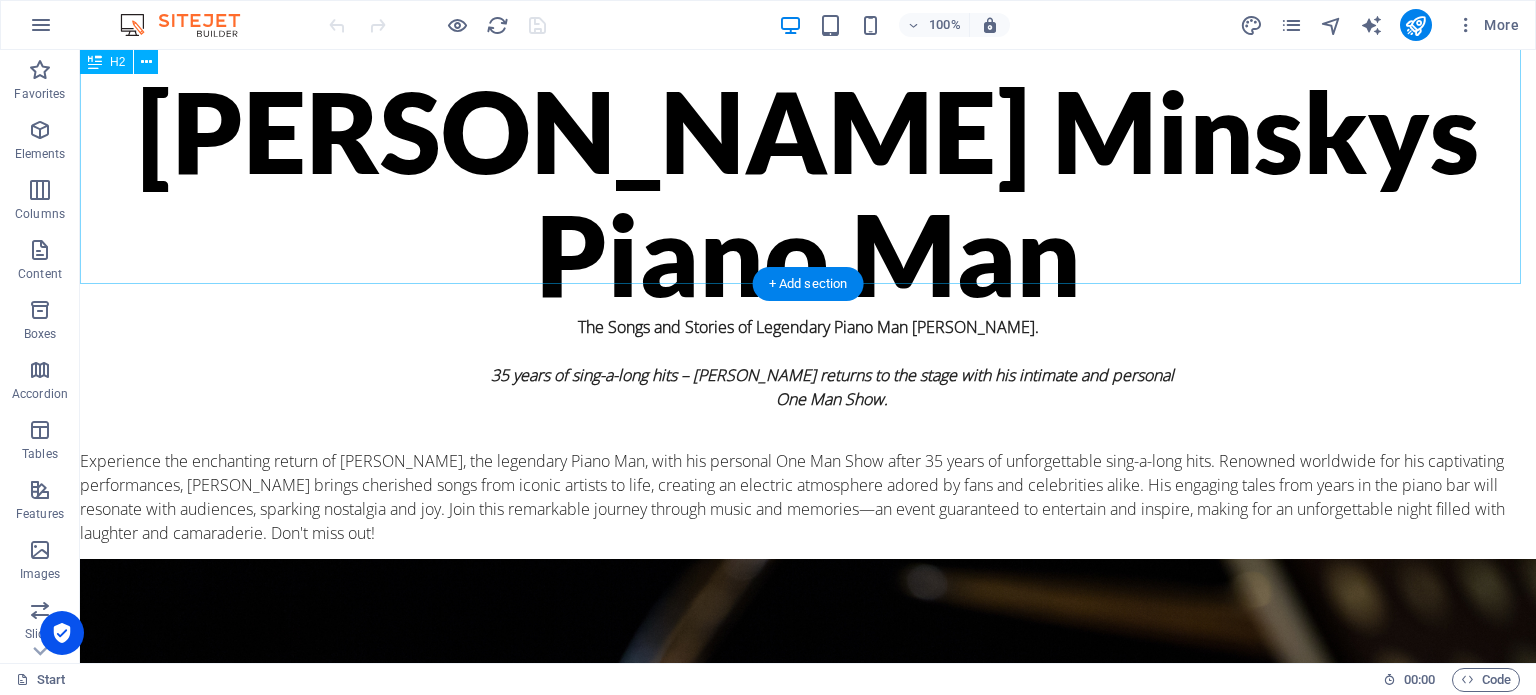 scroll, scrollTop: 0, scrollLeft: 0, axis: both 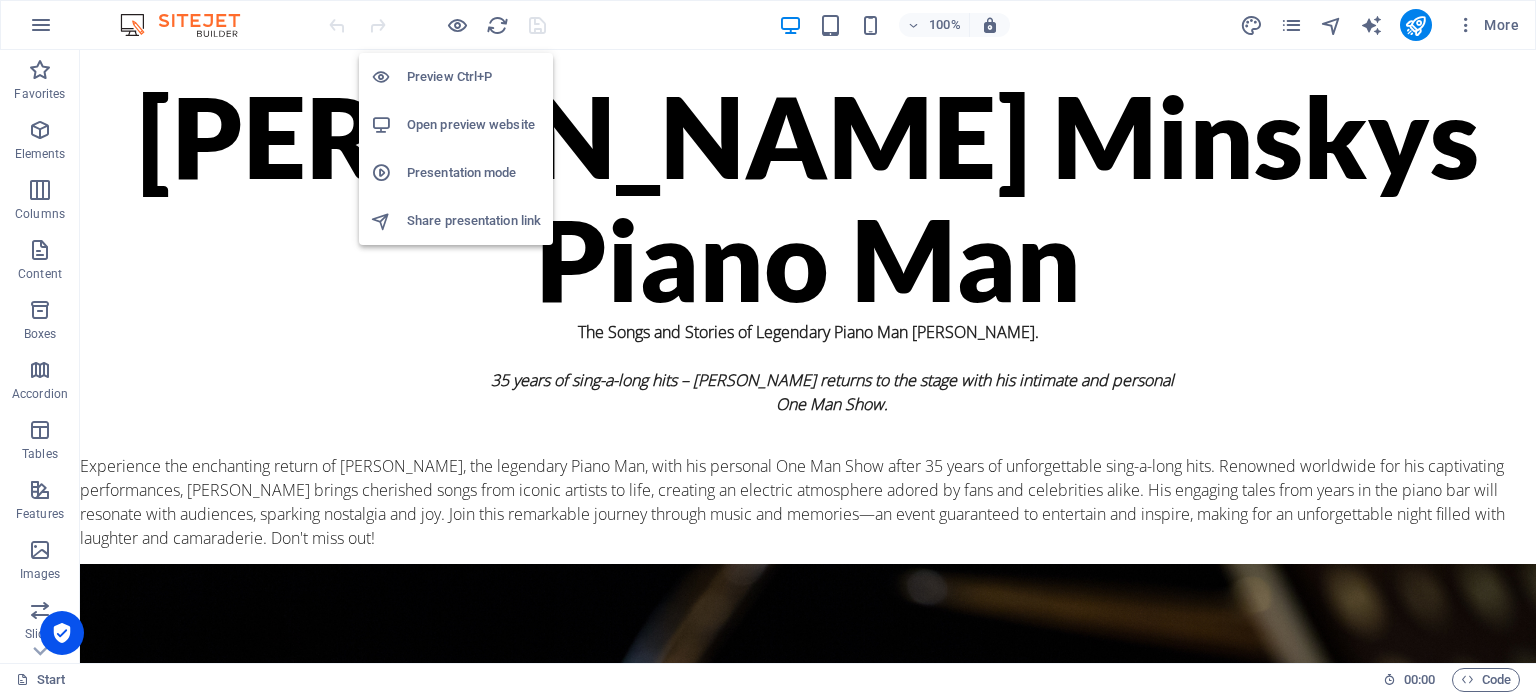 click on "Presentation mode" at bounding box center [474, 173] 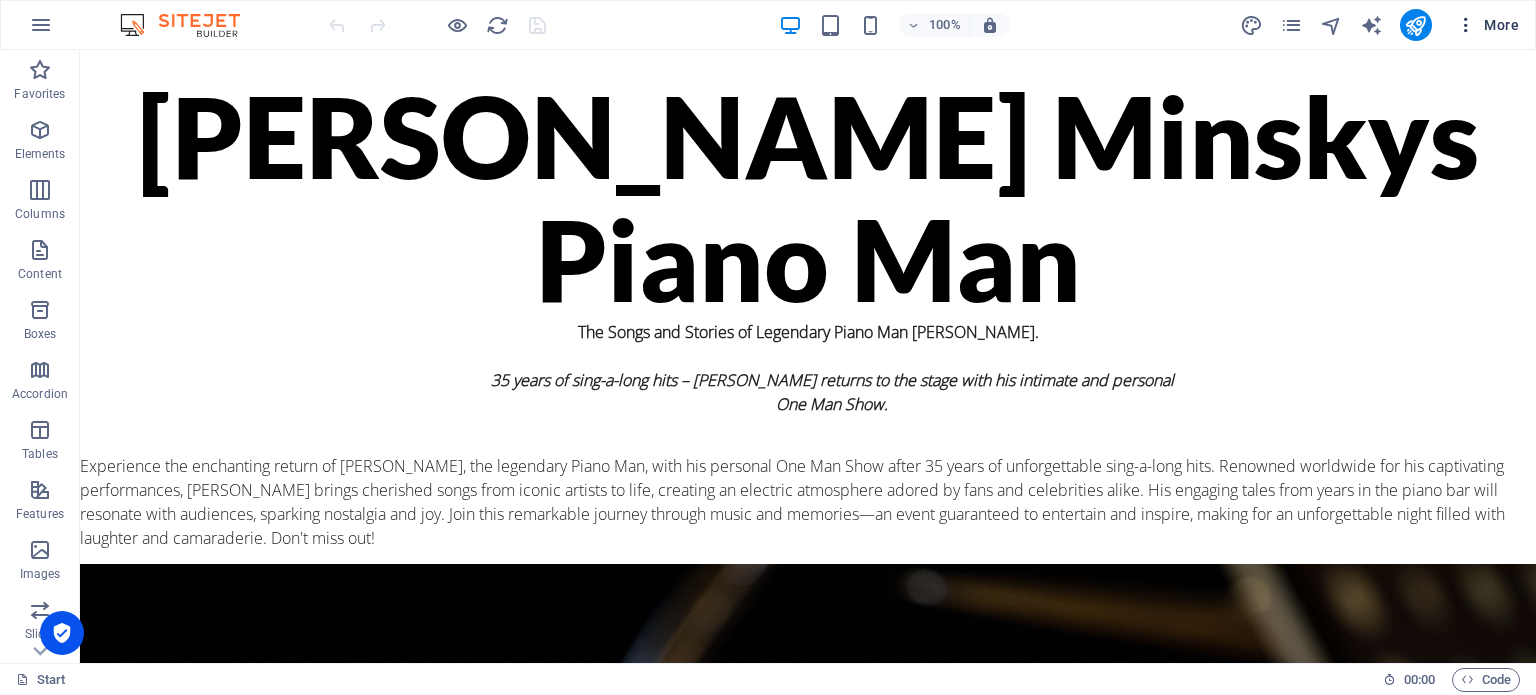click on "More" at bounding box center (1487, 25) 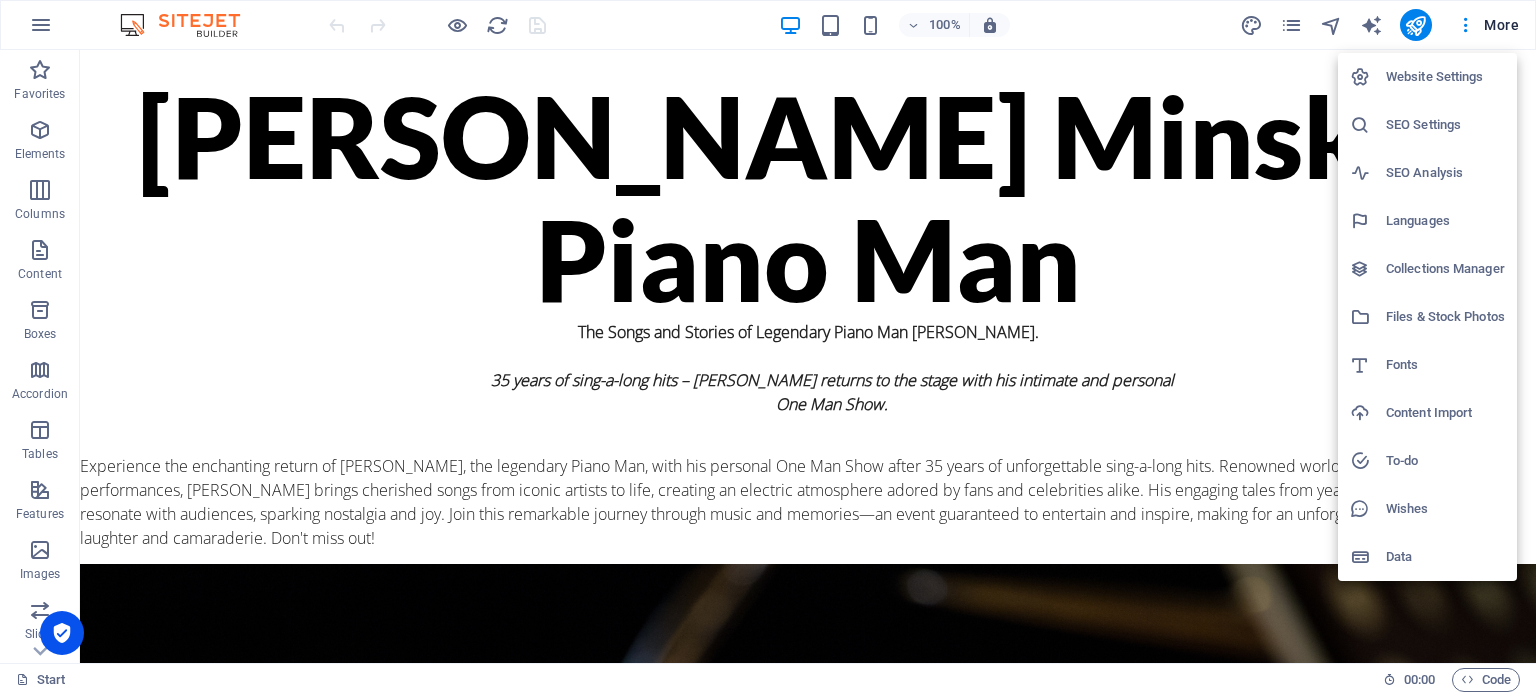 drag, startPoint x: 1396, startPoint y: 543, endPoint x: 1380, endPoint y: 506, distance: 40.311287 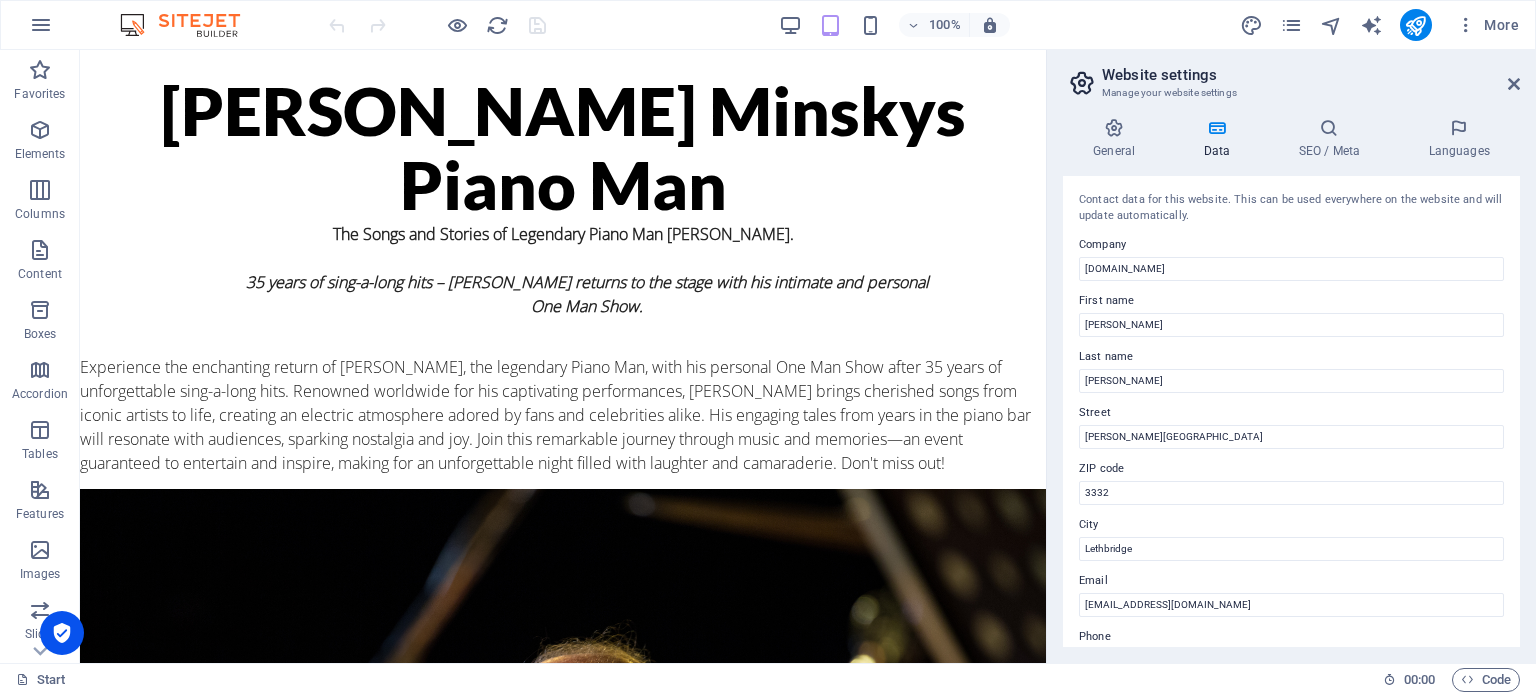 click on "Website settings" at bounding box center (1311, 75) 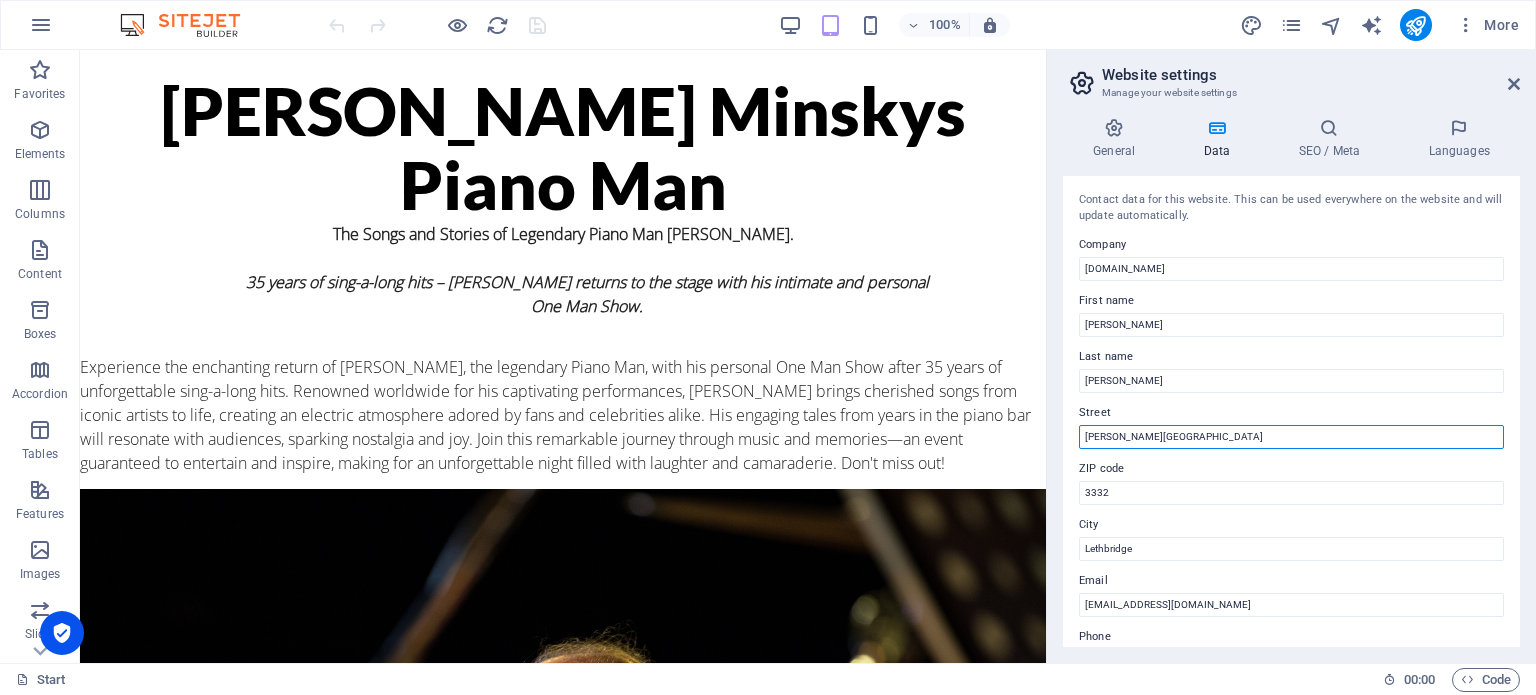 click on "[PERSON_NAME][GEOGRAPHIC_DATA]" at bounding box center [1291, 437] 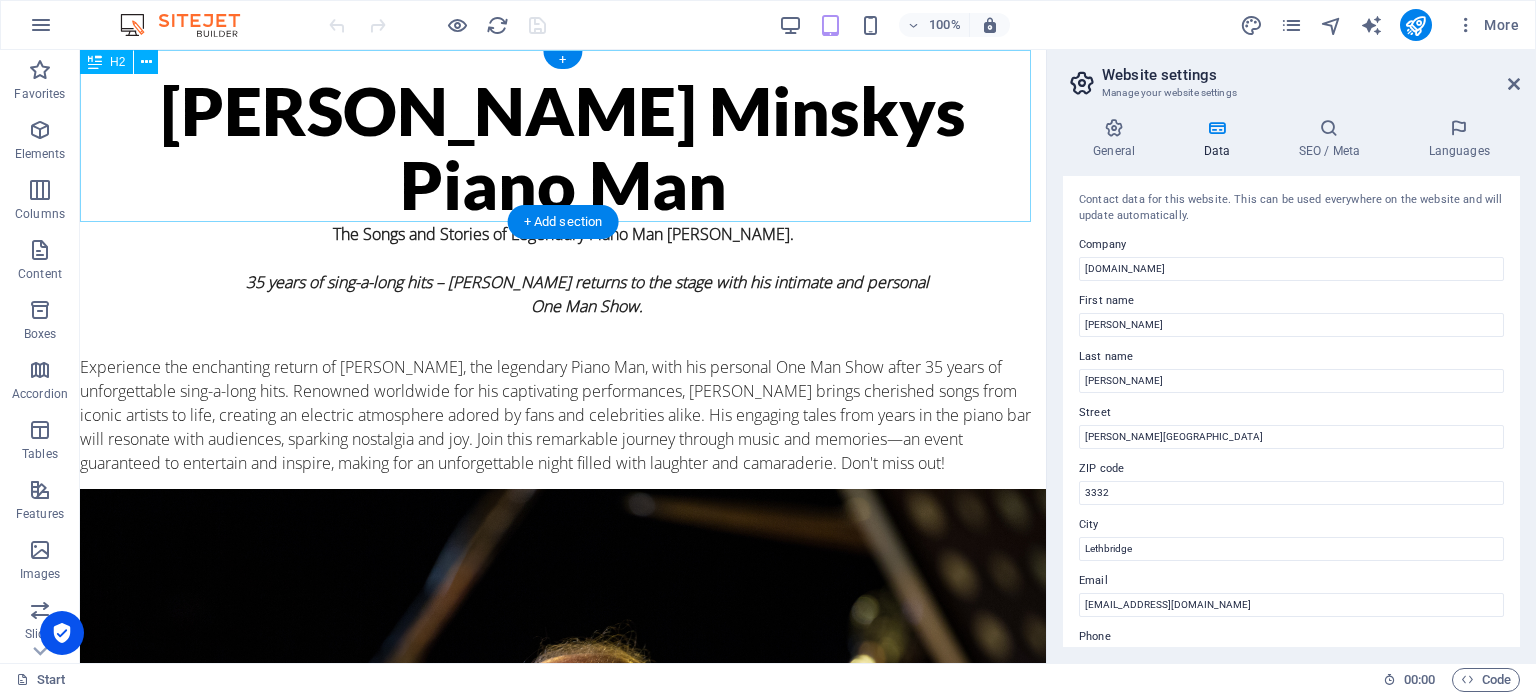 click on "​​​​​ [PERSON_NAME] Minskys Piano Man" at bounding box center [563, 136] 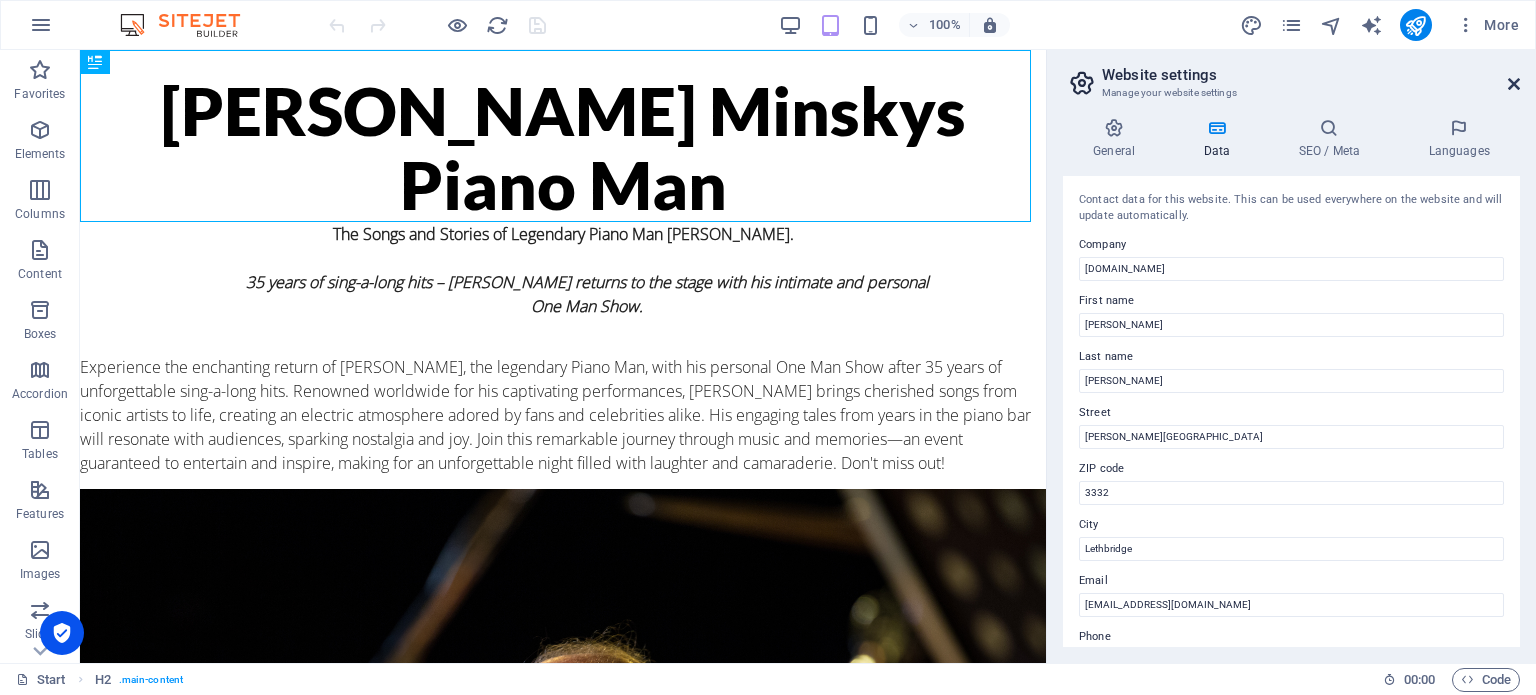 click at bounding box center (1514, 84) 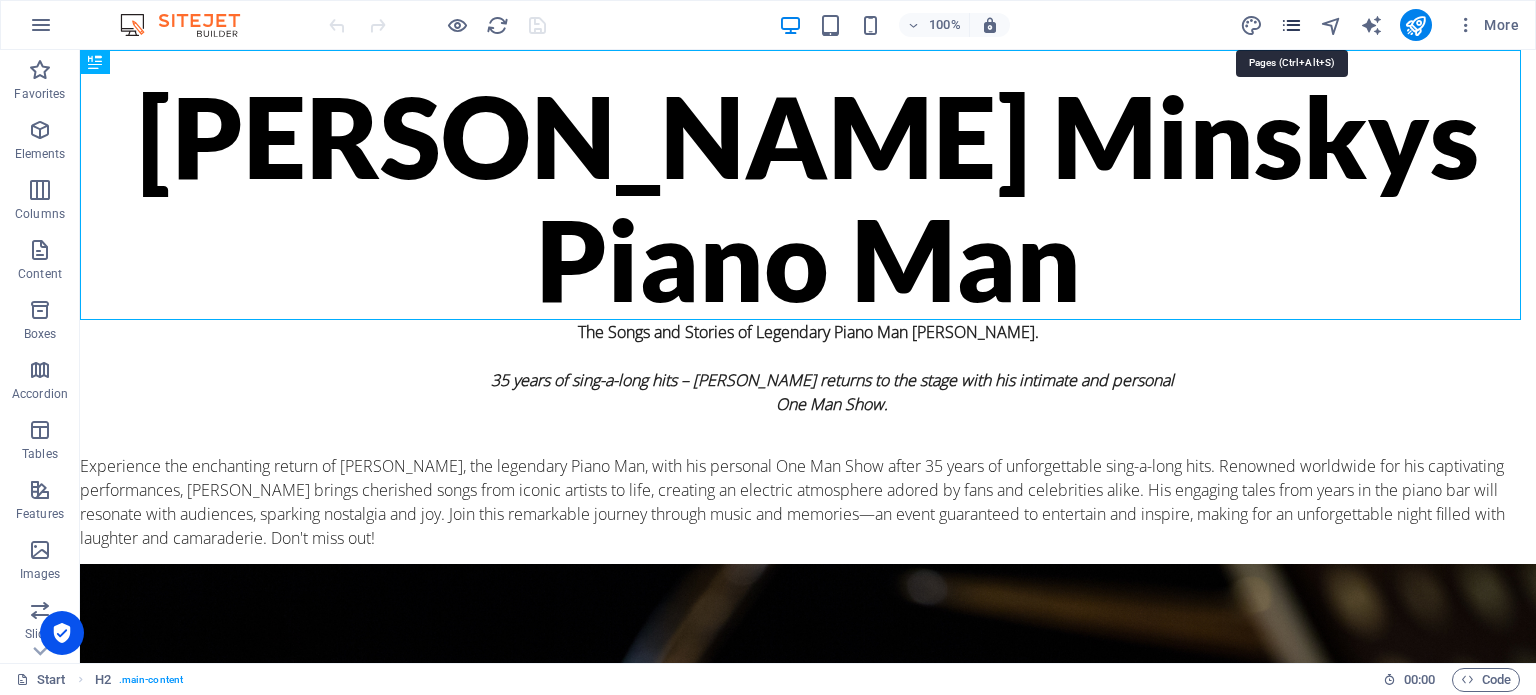 click at bounding box center (1291, 25) 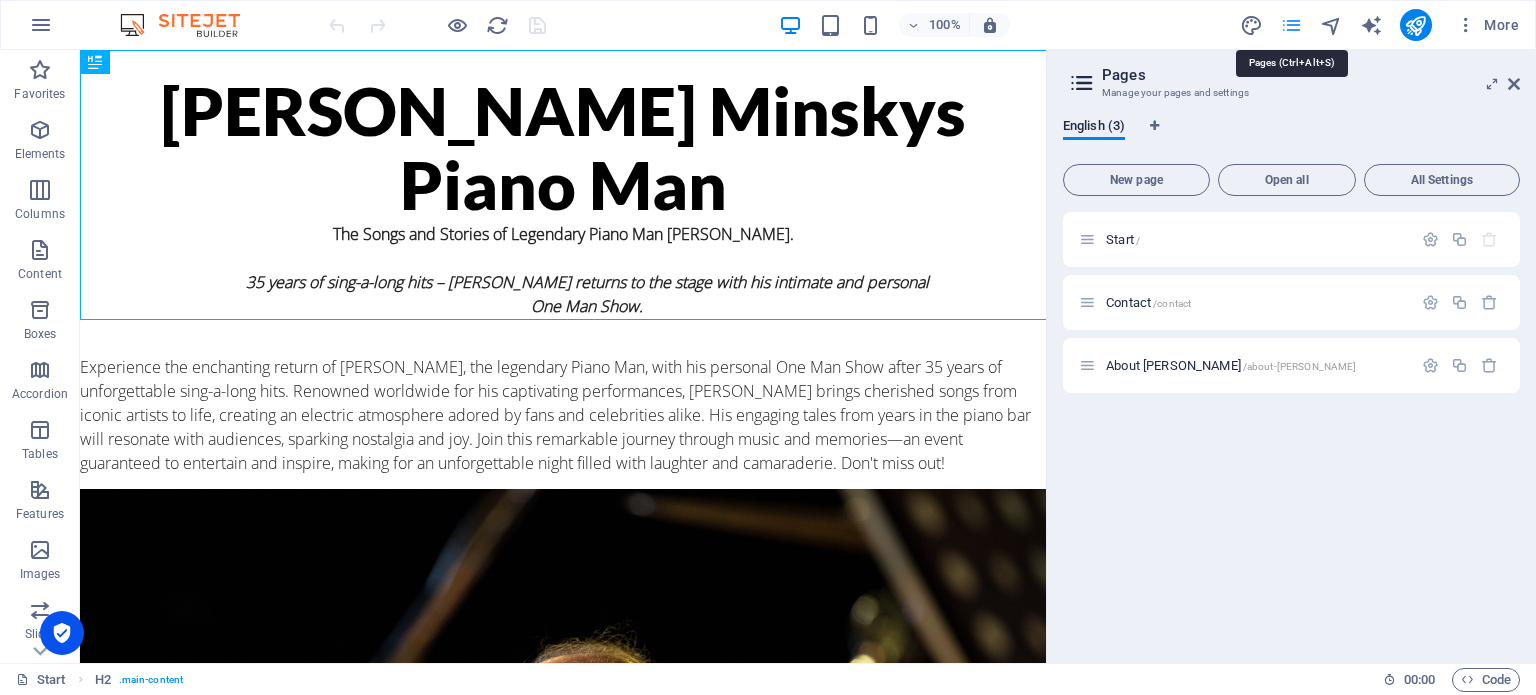 click at bounding box center (1291, 25) 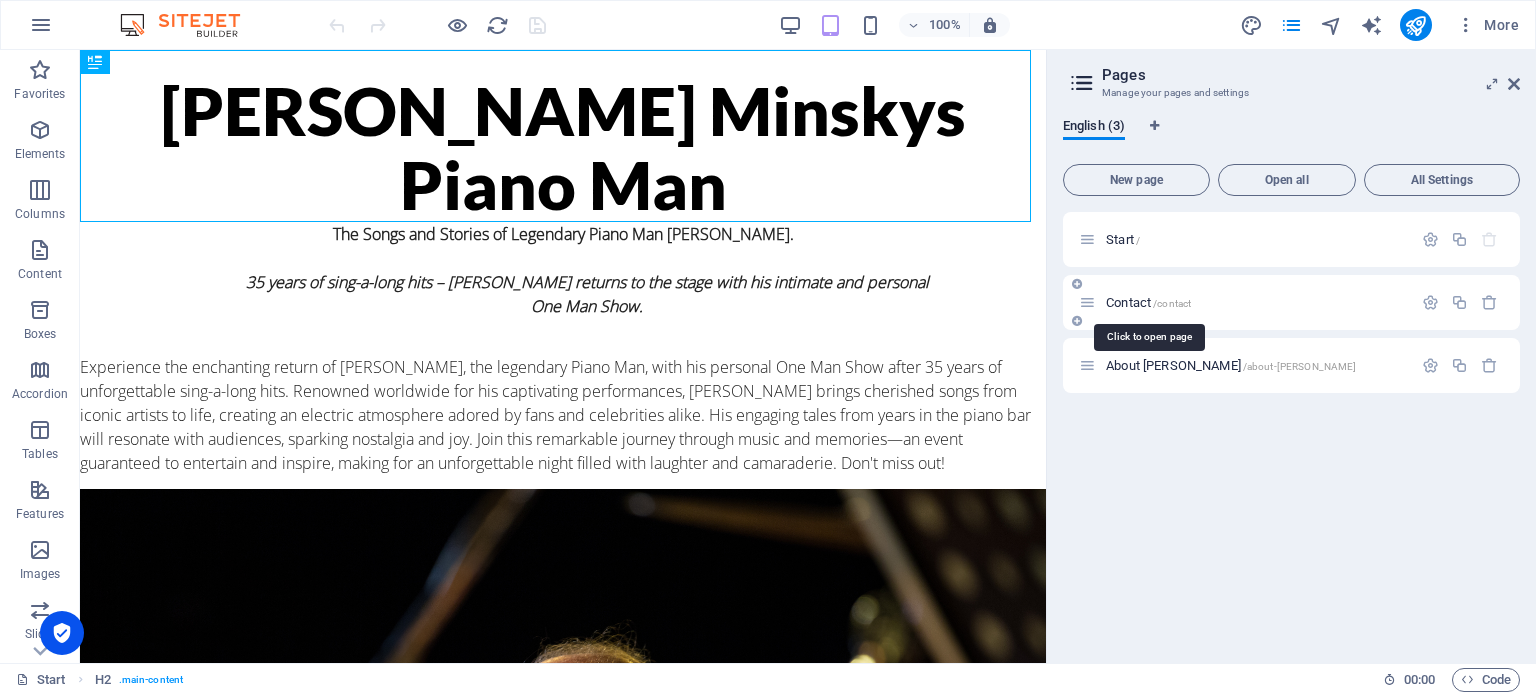 click on "Contact /contact" at bounding box center (1148, 302) 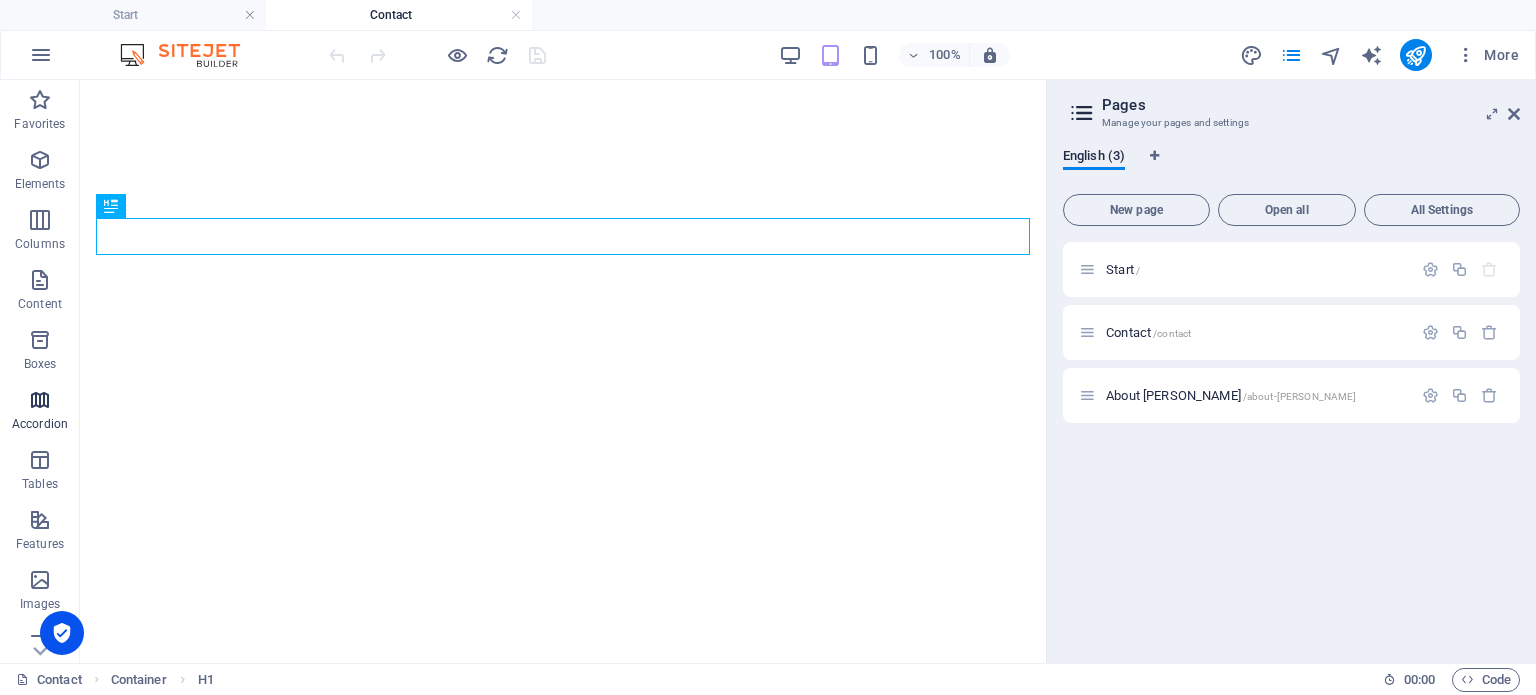 scroll, scrollTop: 100, scrollLeft: 0, axis: vertical 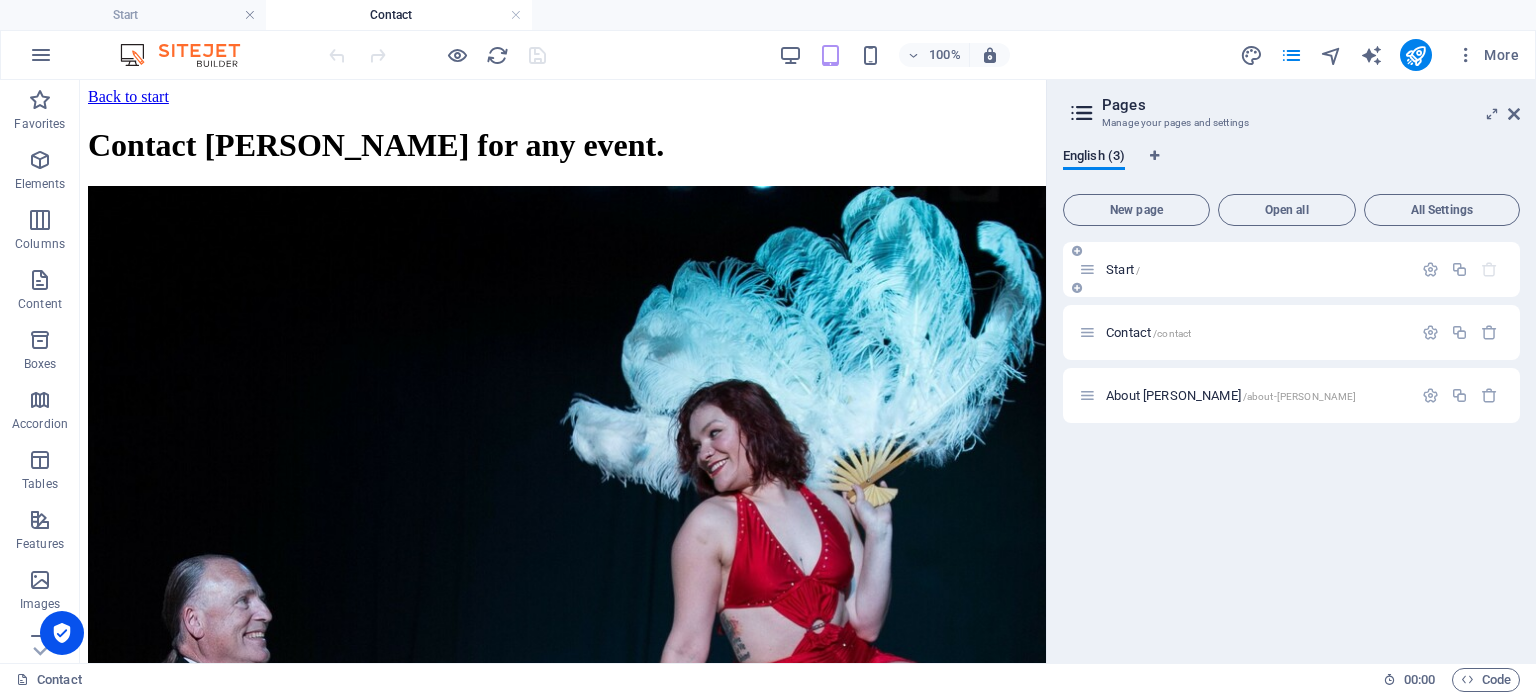 click on "Start /" at bounding box center [1123, 269] 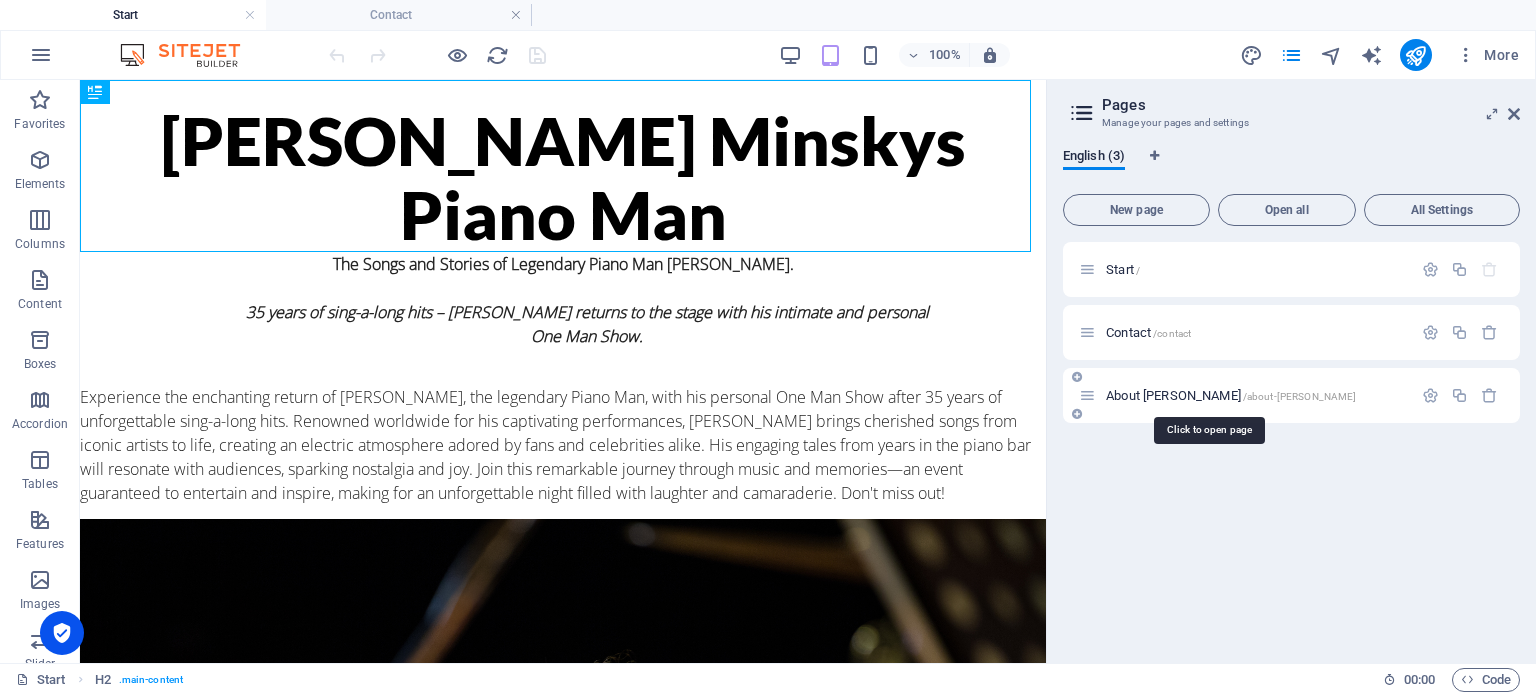 click on "About [PERSON_NAME] /about-[PERSON_NAME]" at bounding box center [1231, 395] 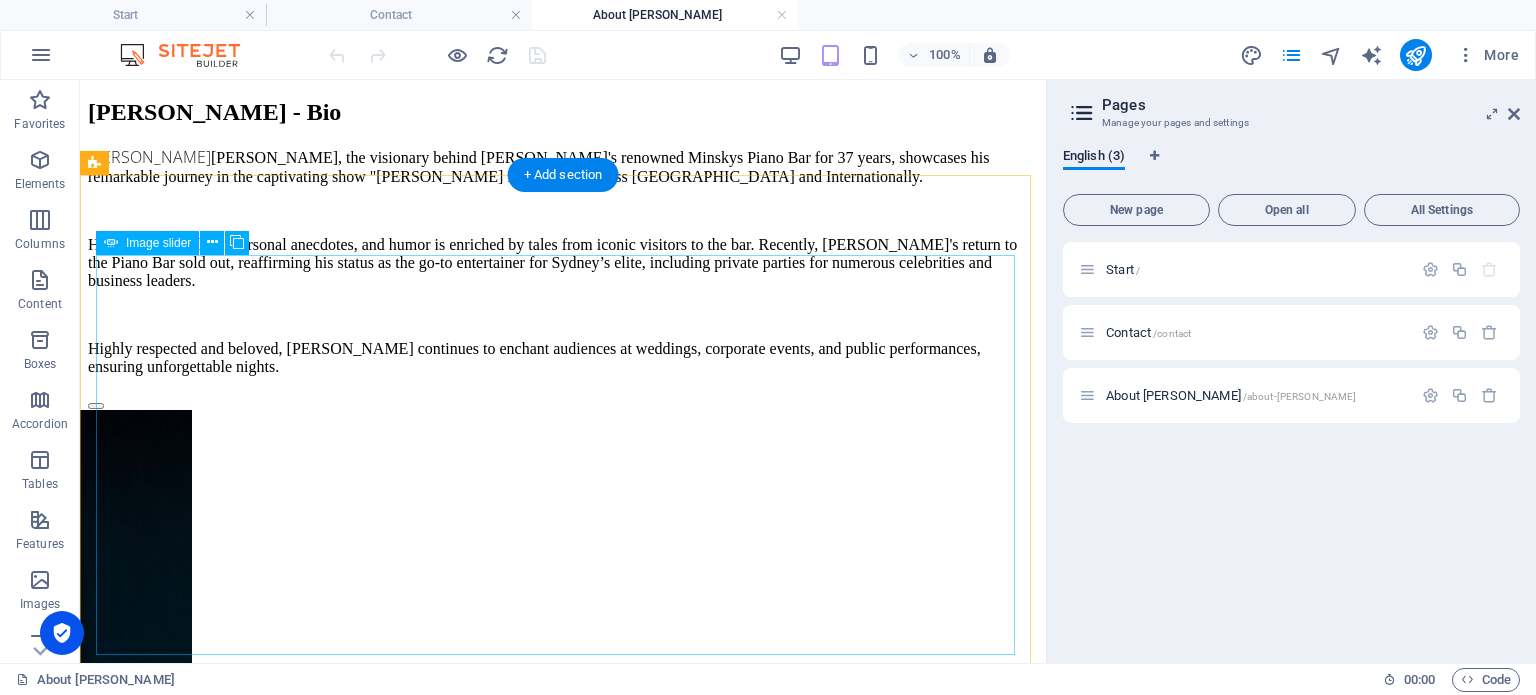 scroll, scrollTop: 0, scrollLeft: 0, axis: both 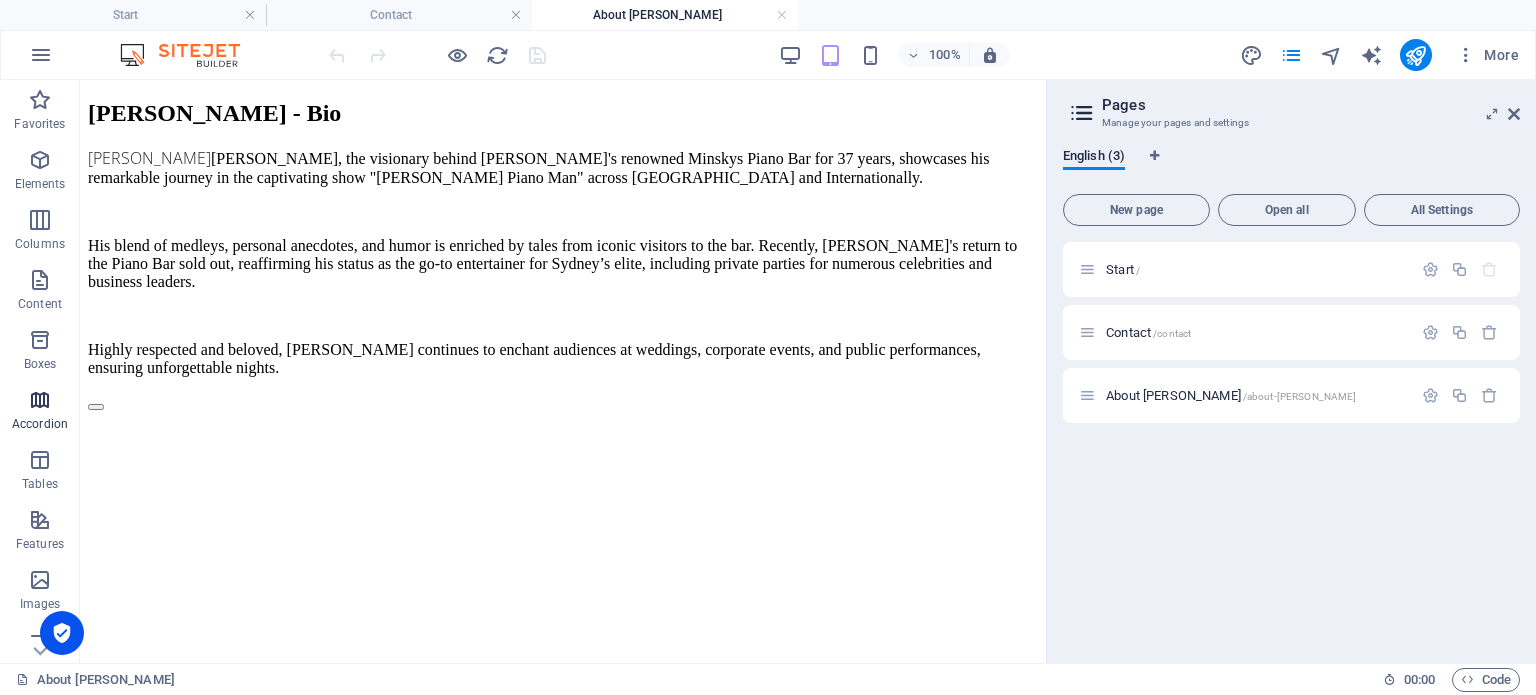 click on "Accordion" at bounding box center [40, 424] 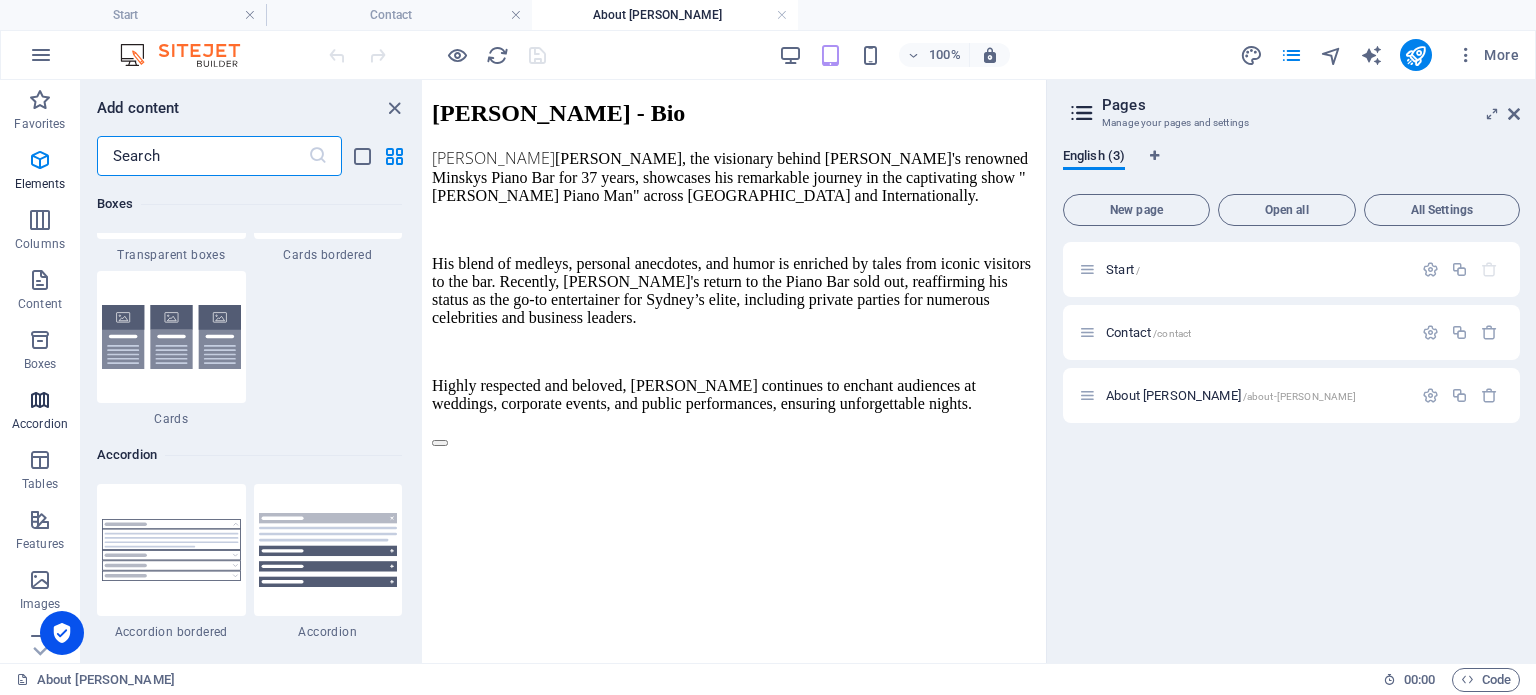 scroll, scrollTop: 6220, scrollLeft: 0, axis: vertical 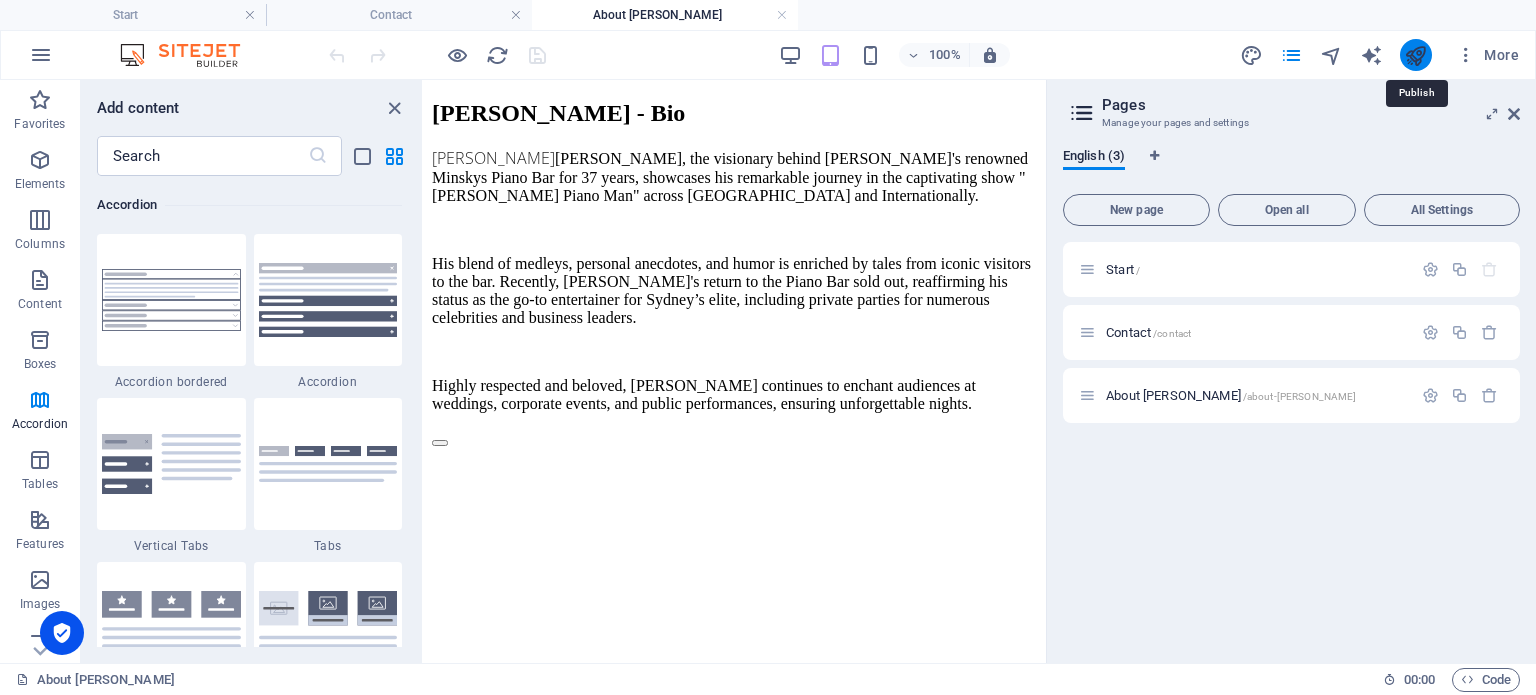 click at bounding box center (1415, 55) 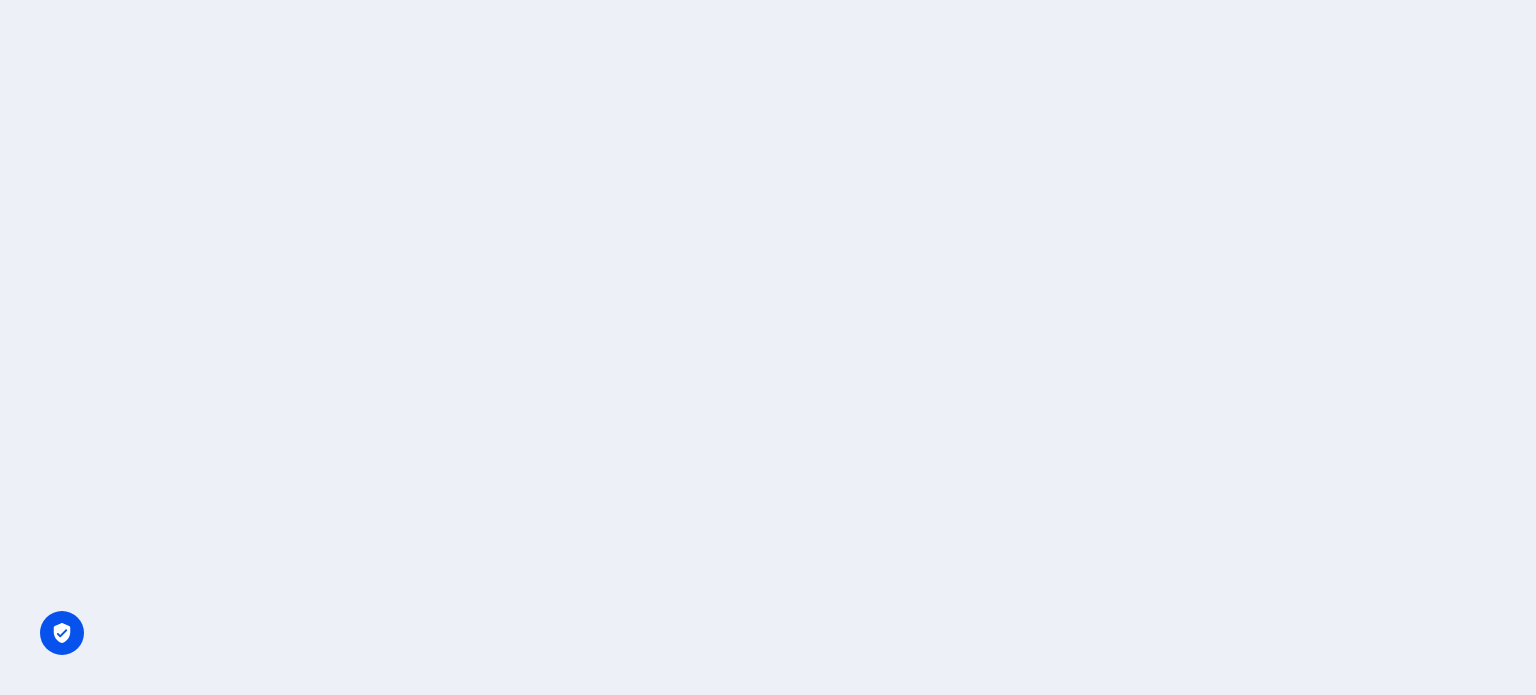 scroll, scrollTop: 0, scrollLeft: 0, axis: both 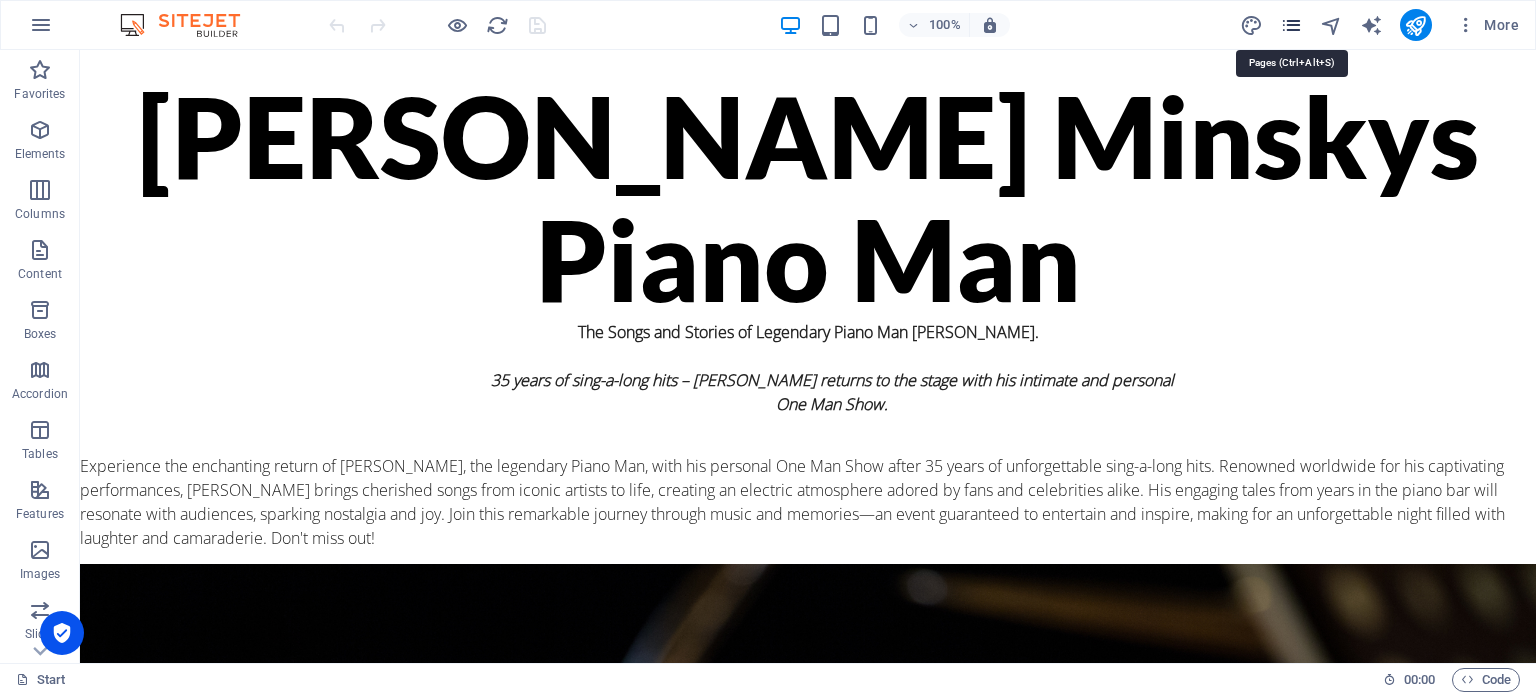 click at bounding box center [1291, 25] 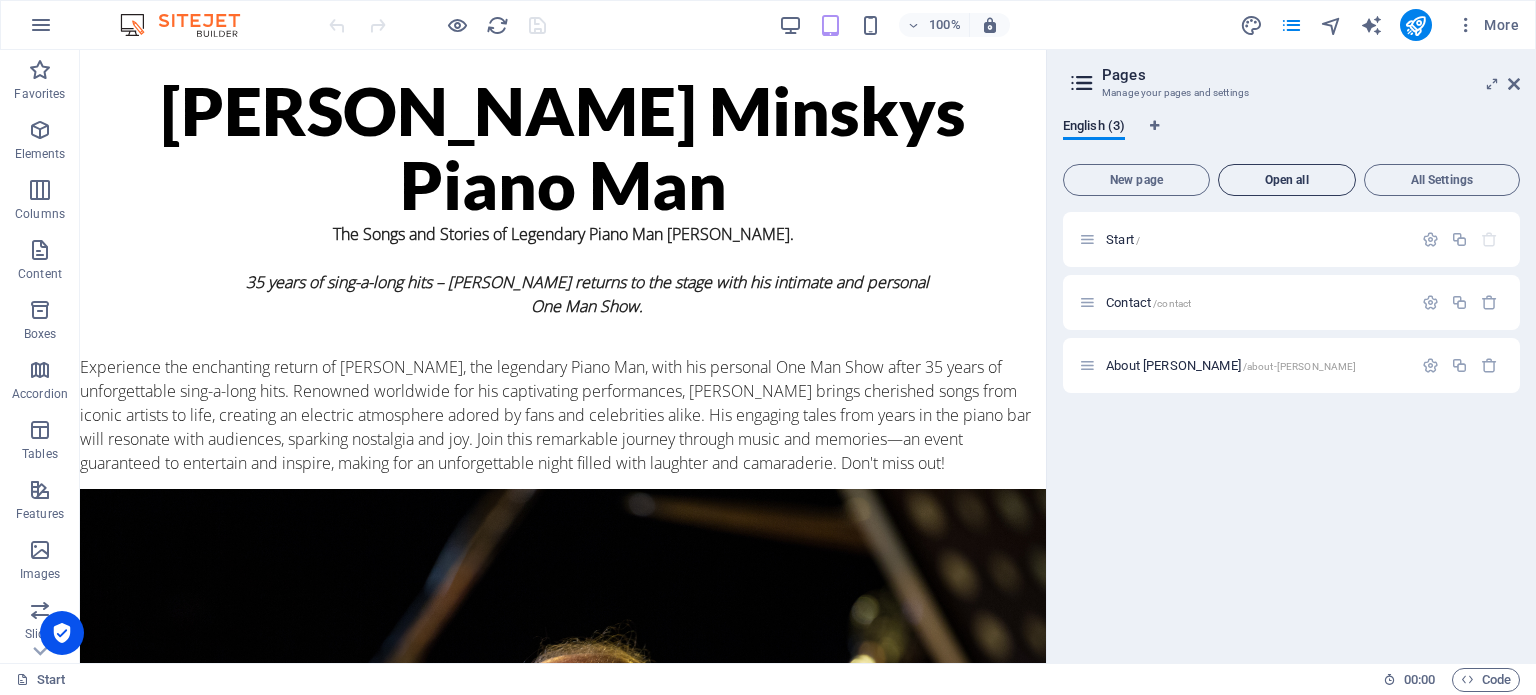 click on "Open all" at bounding box center (1287, 180) 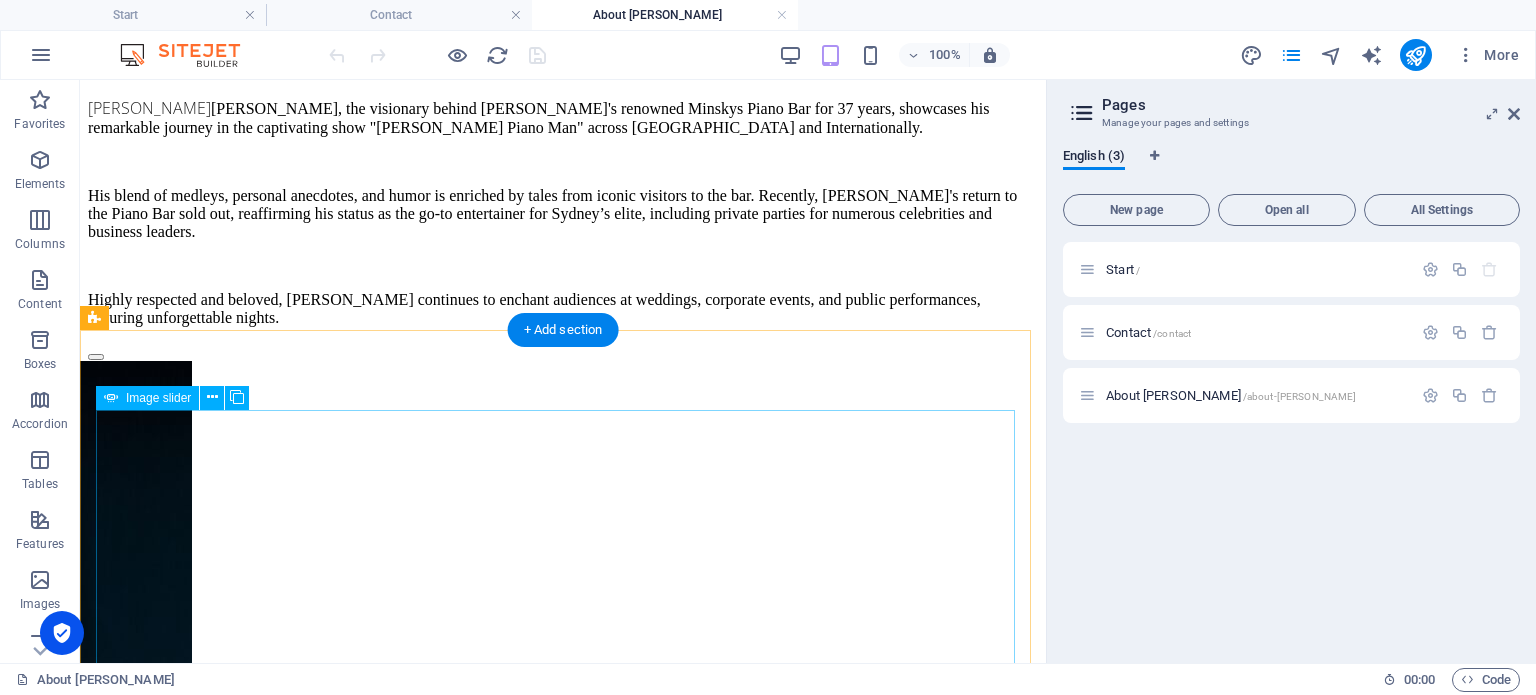 scroll, scrollTop: 0, scrollLeft: 0, axis: both 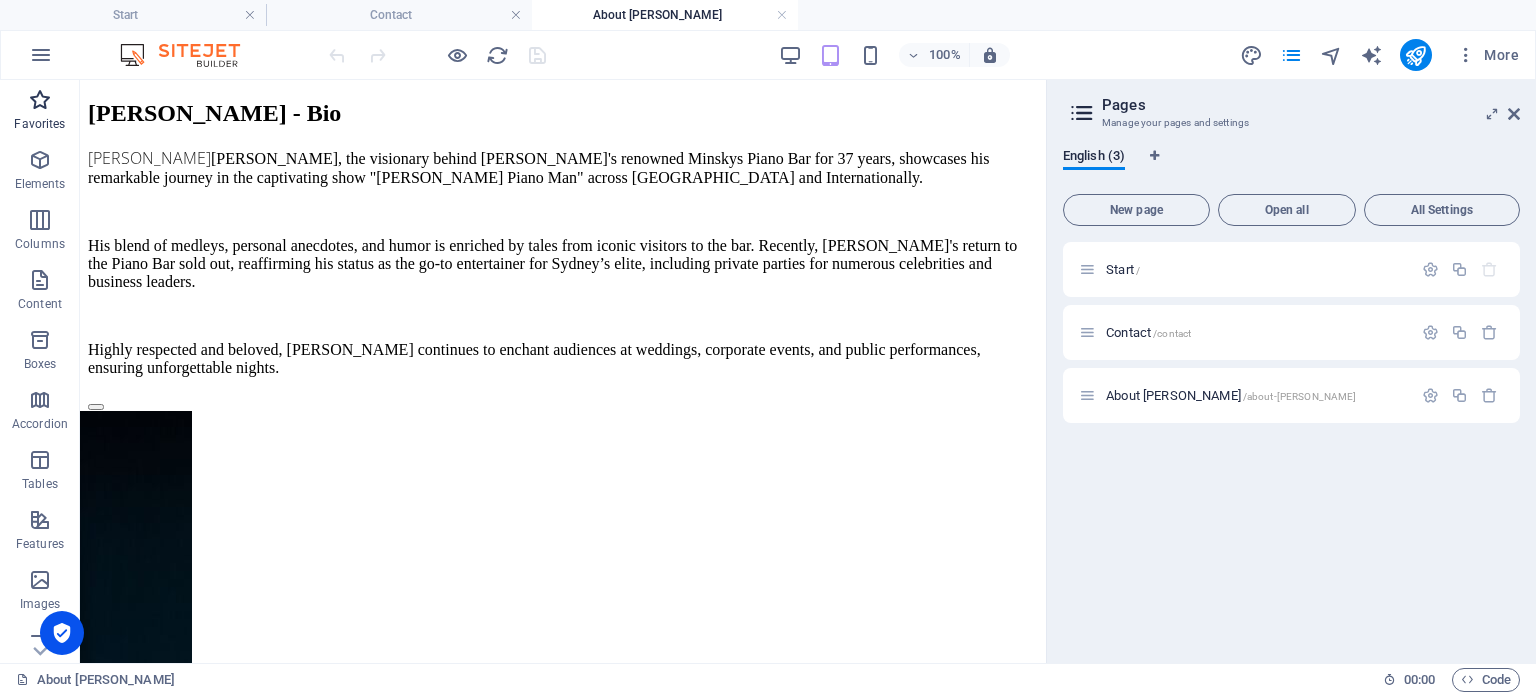 click at bounding box center [40, 100] 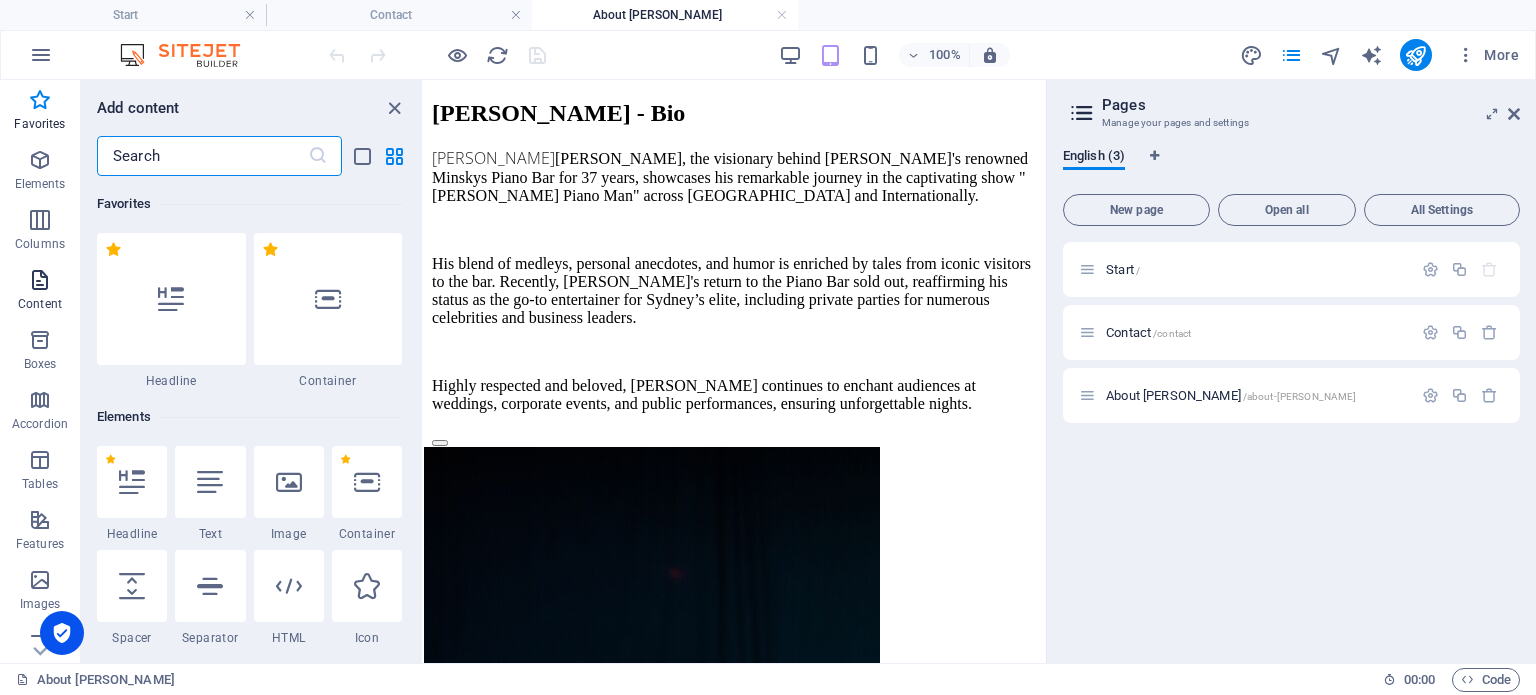 click on "Content" at bounding box center [40, 292] 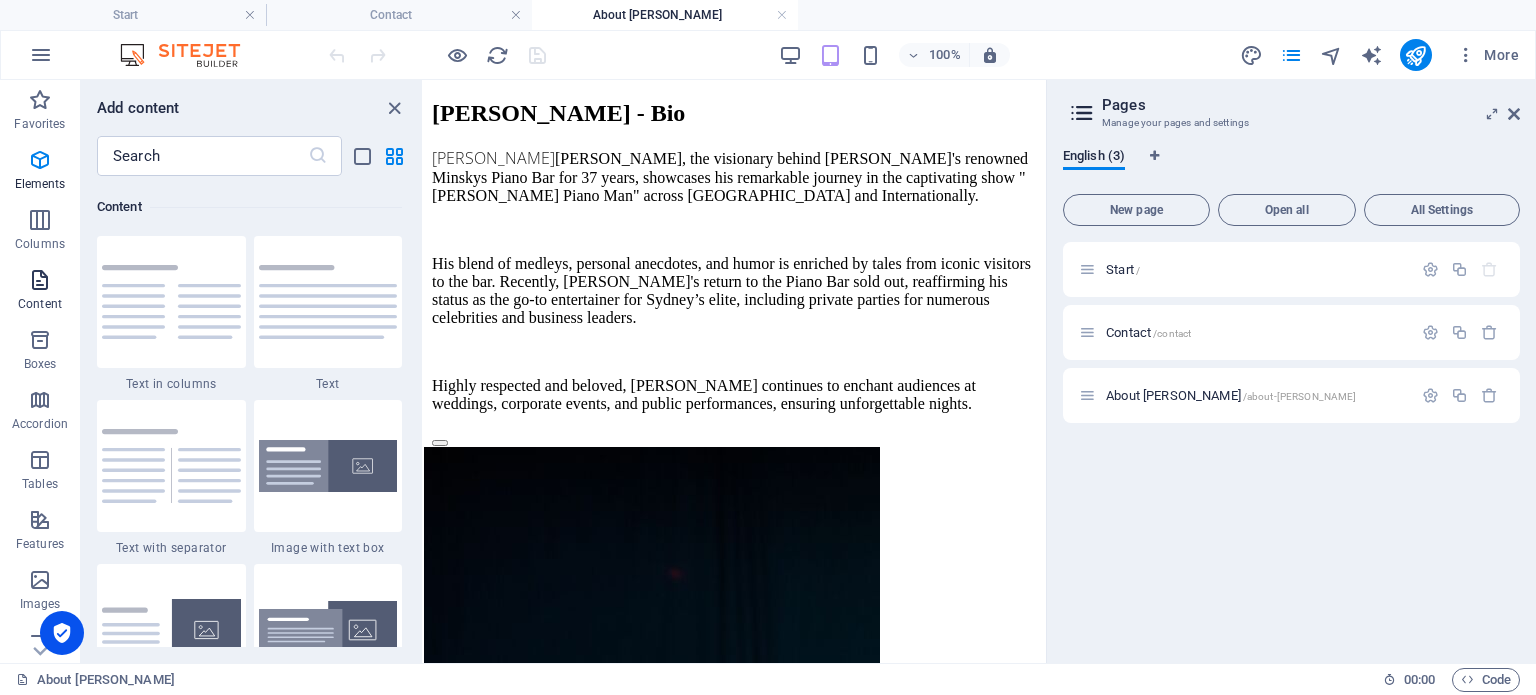 scroll, scrollTop: 3499, scrollLeft: 0, axis: vertical 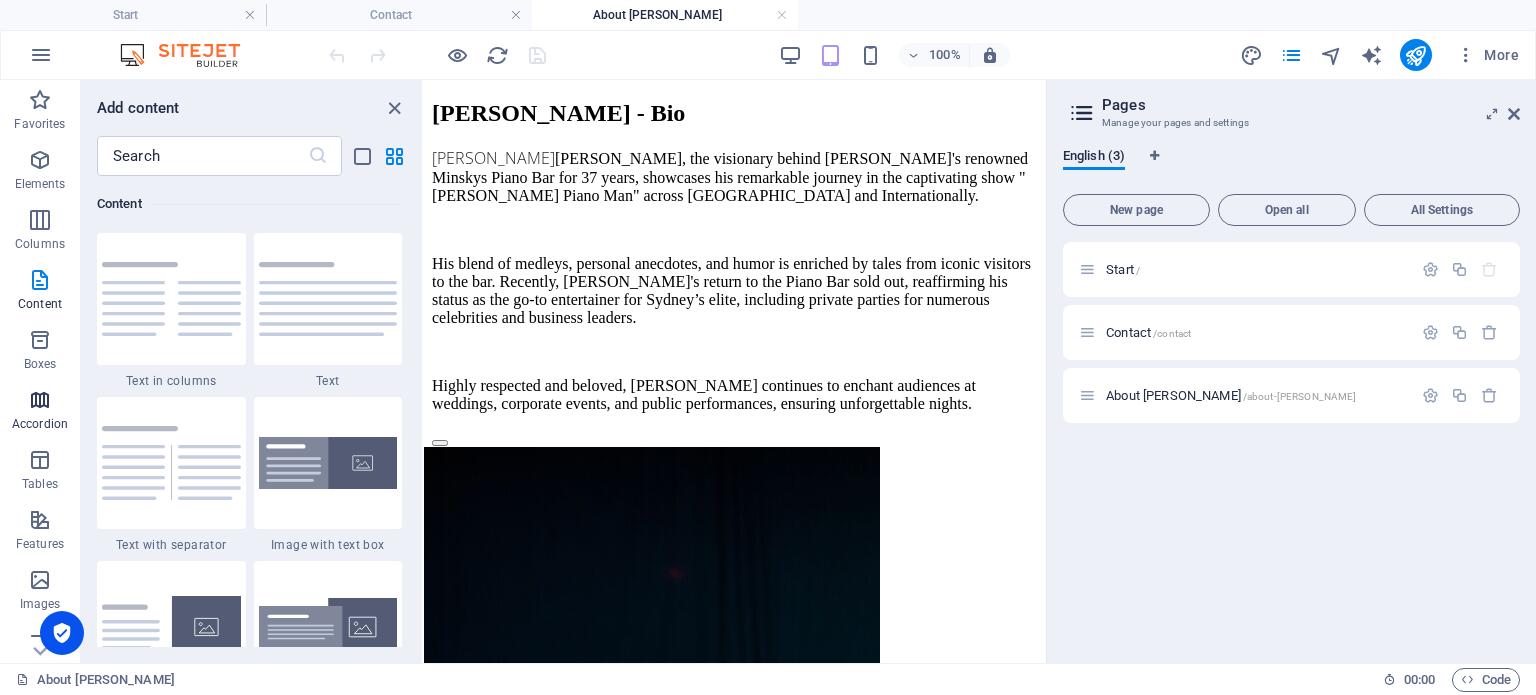 click on "Accordion" at bounding box center [40, 424] 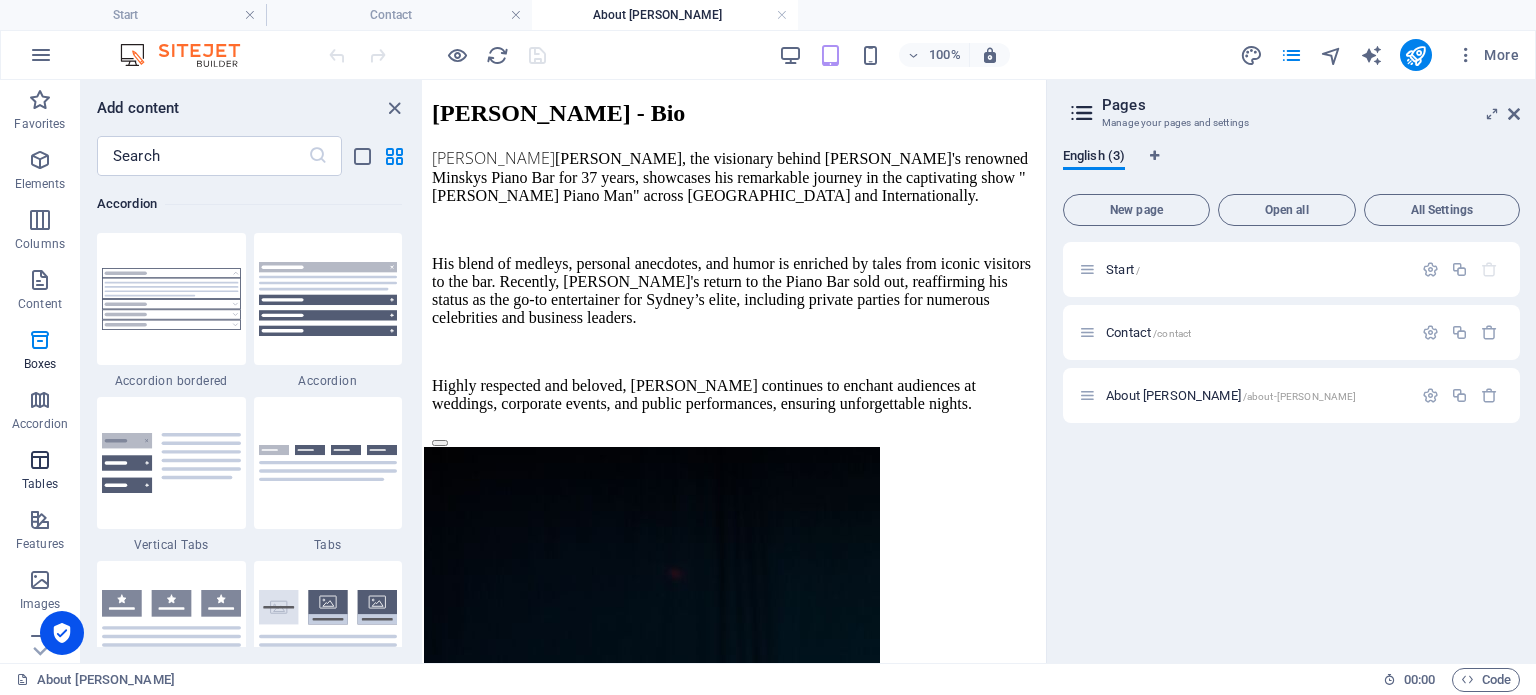 drag, startPoint x: 33, startPoint y: 471, endPoint x: 57, endPoint y: 548, distance: 80.65358 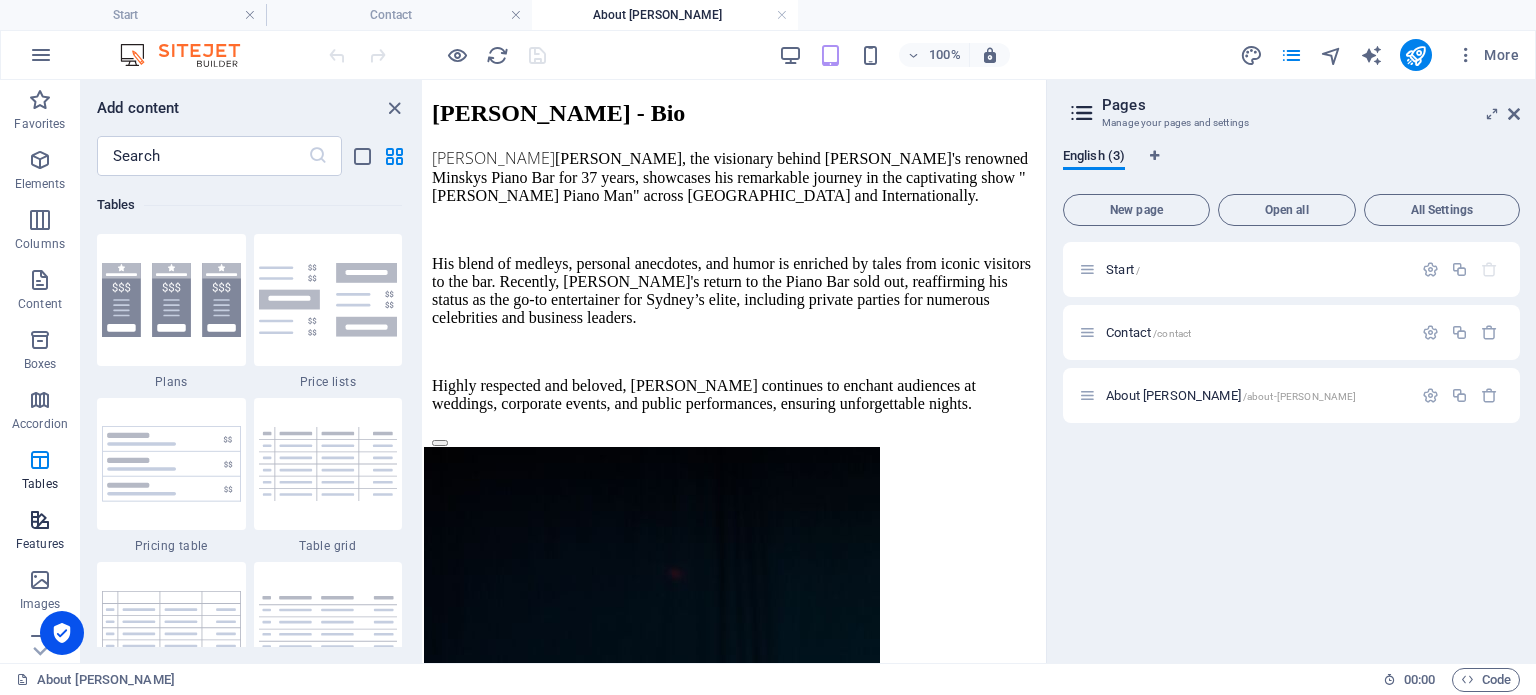 click on "Features" at bounding box center (40, 532) 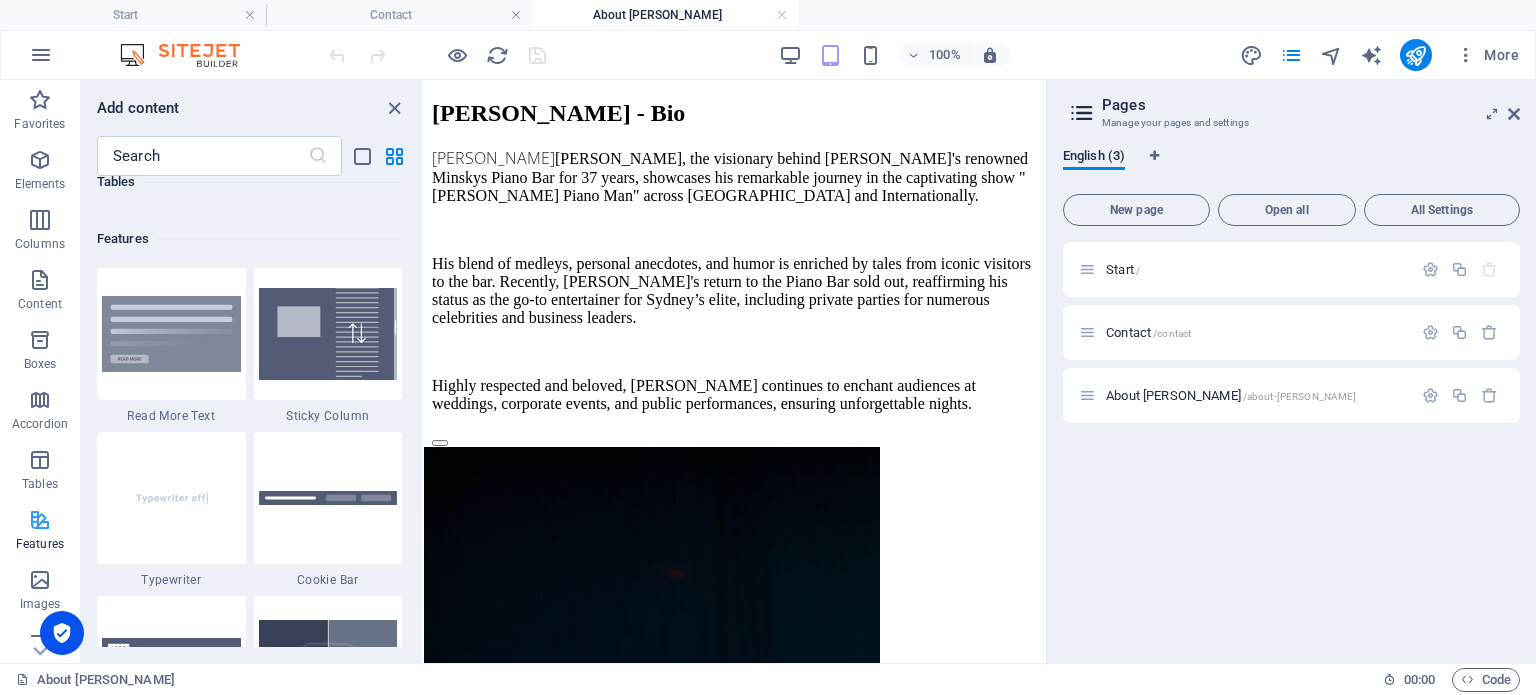 scroll, scrollTop: 7630, scrollLeft: 0, axis: vertical 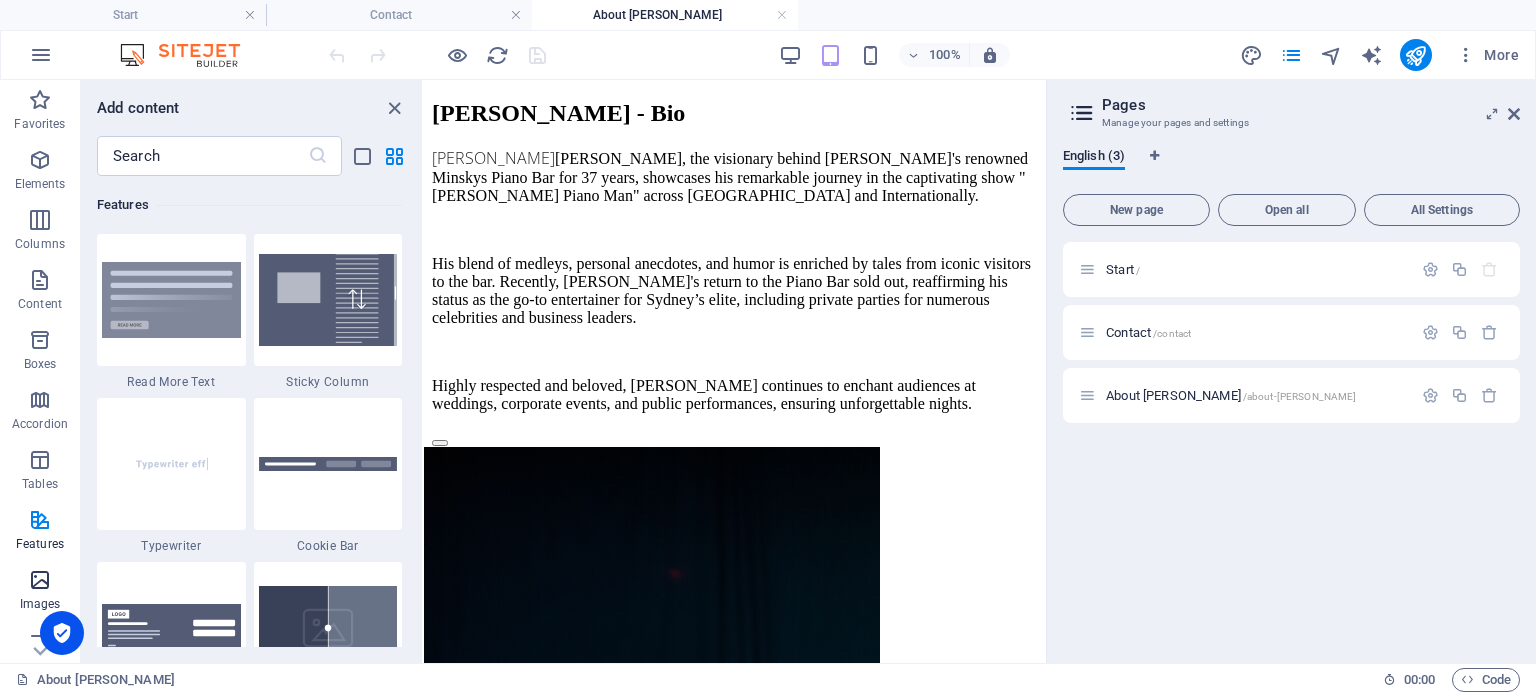 click at bounding box center (40, 580) 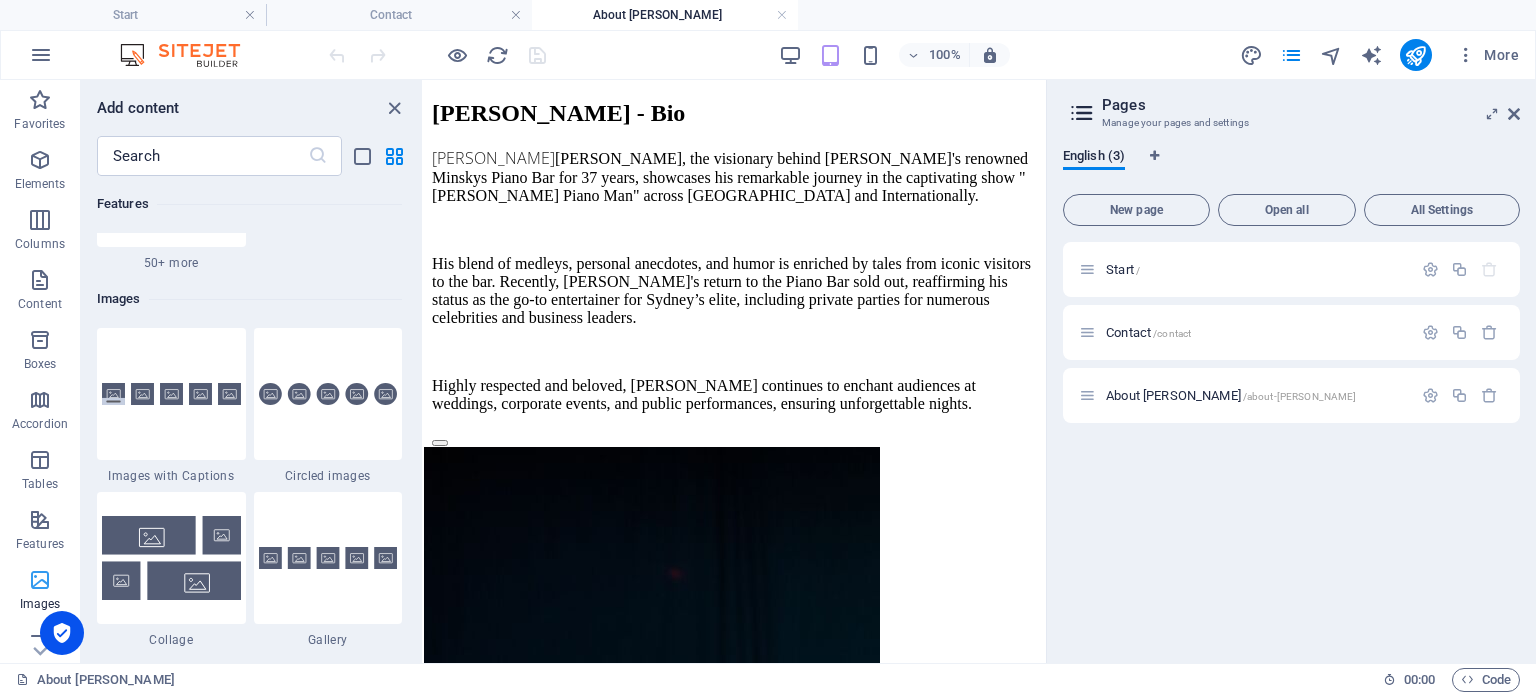 scroll, scrollTop: 9976, scrollLeft: 0, axis: vertical 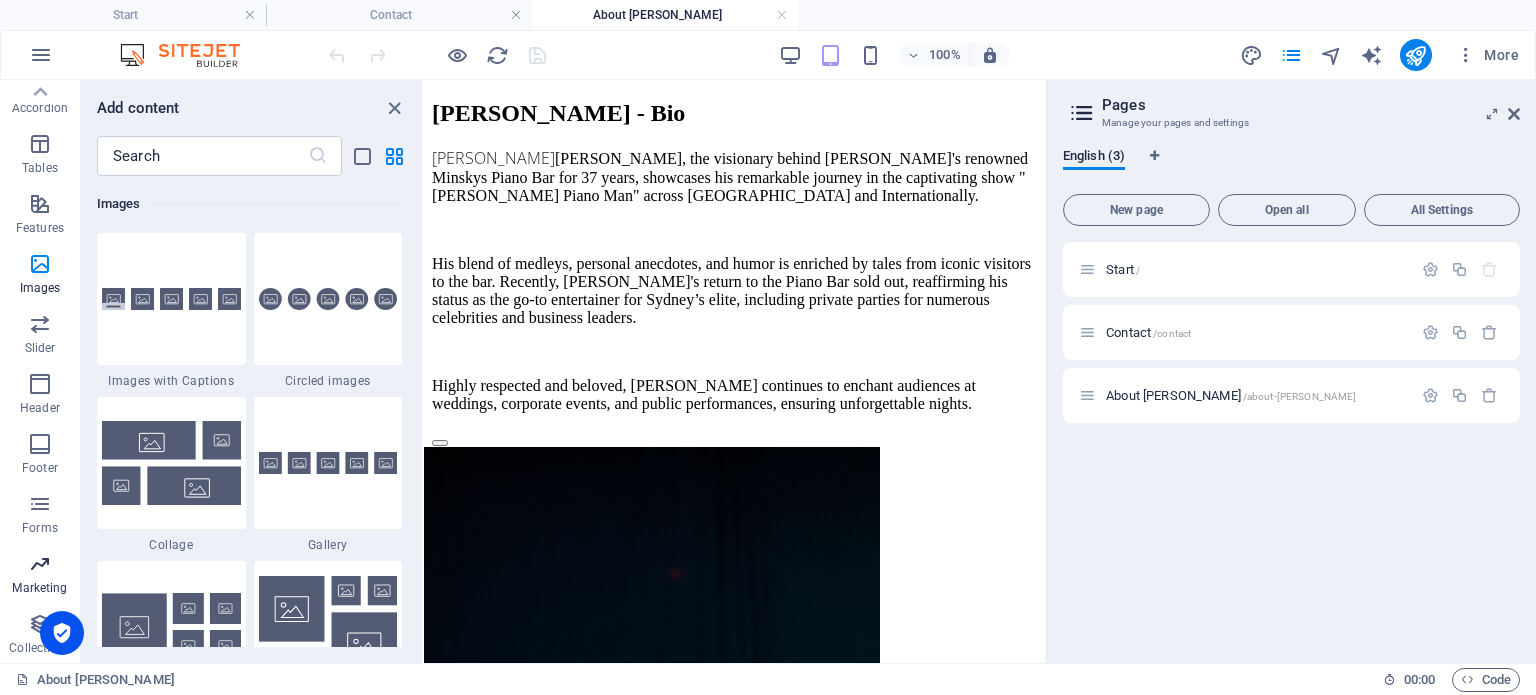 click on "Marketing" at bounding box center [40, 576] 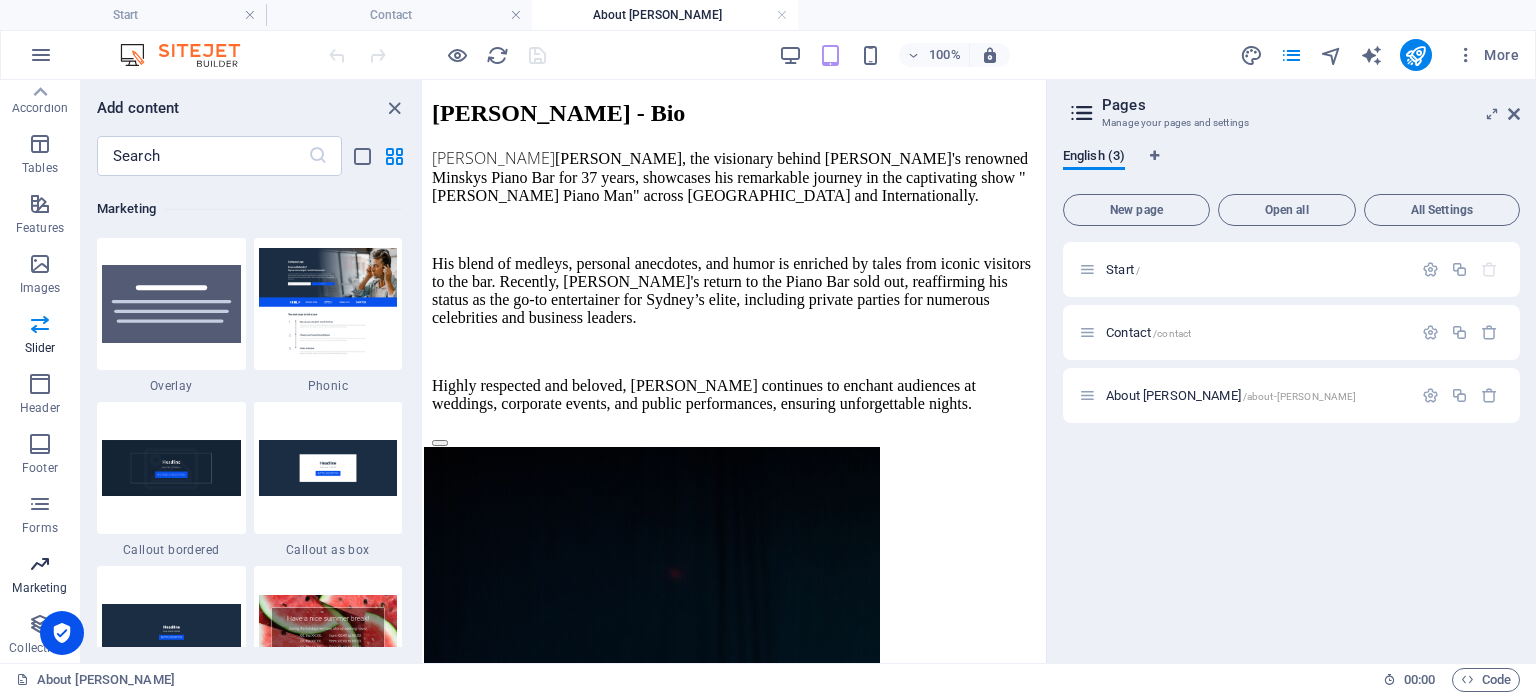 scroll, scrollTop: 16124, scrollLeft: 0, axis: vertical 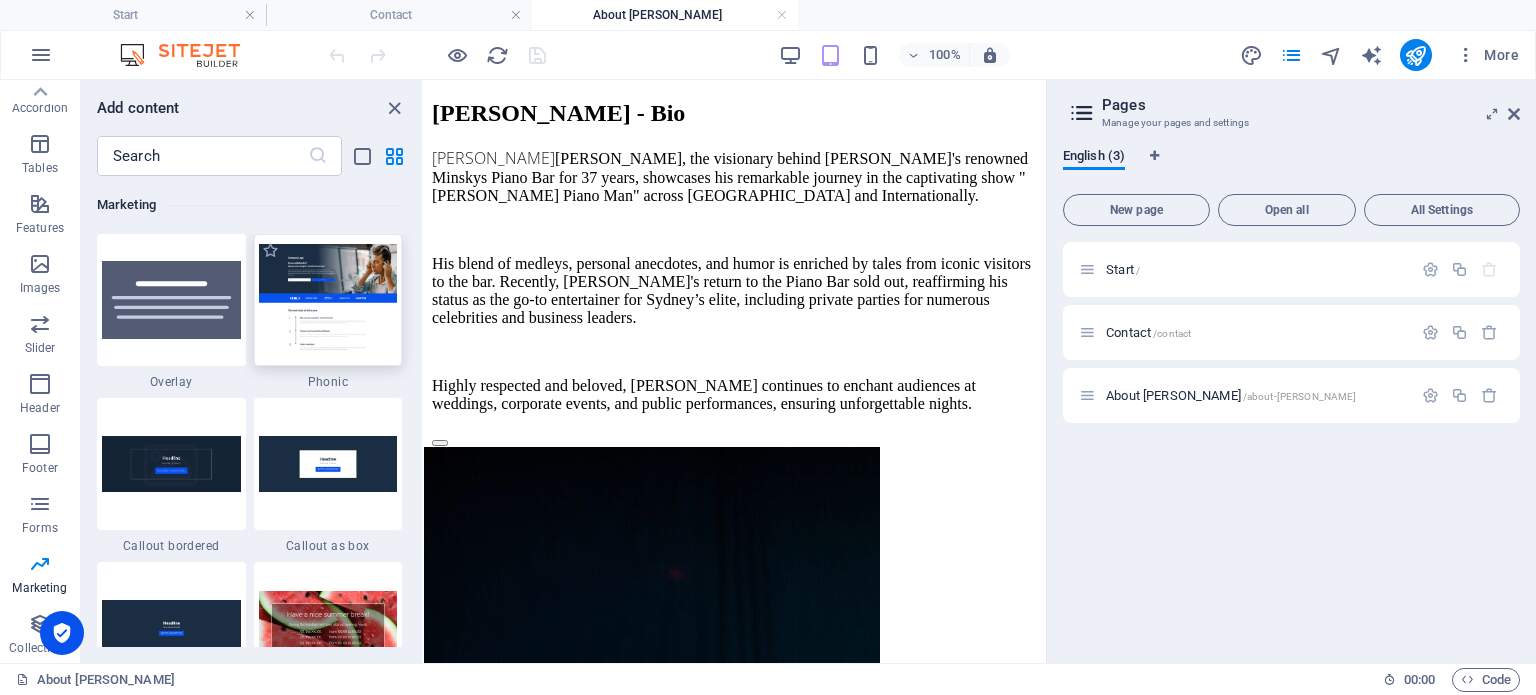 click at bounding box center [328, 299] 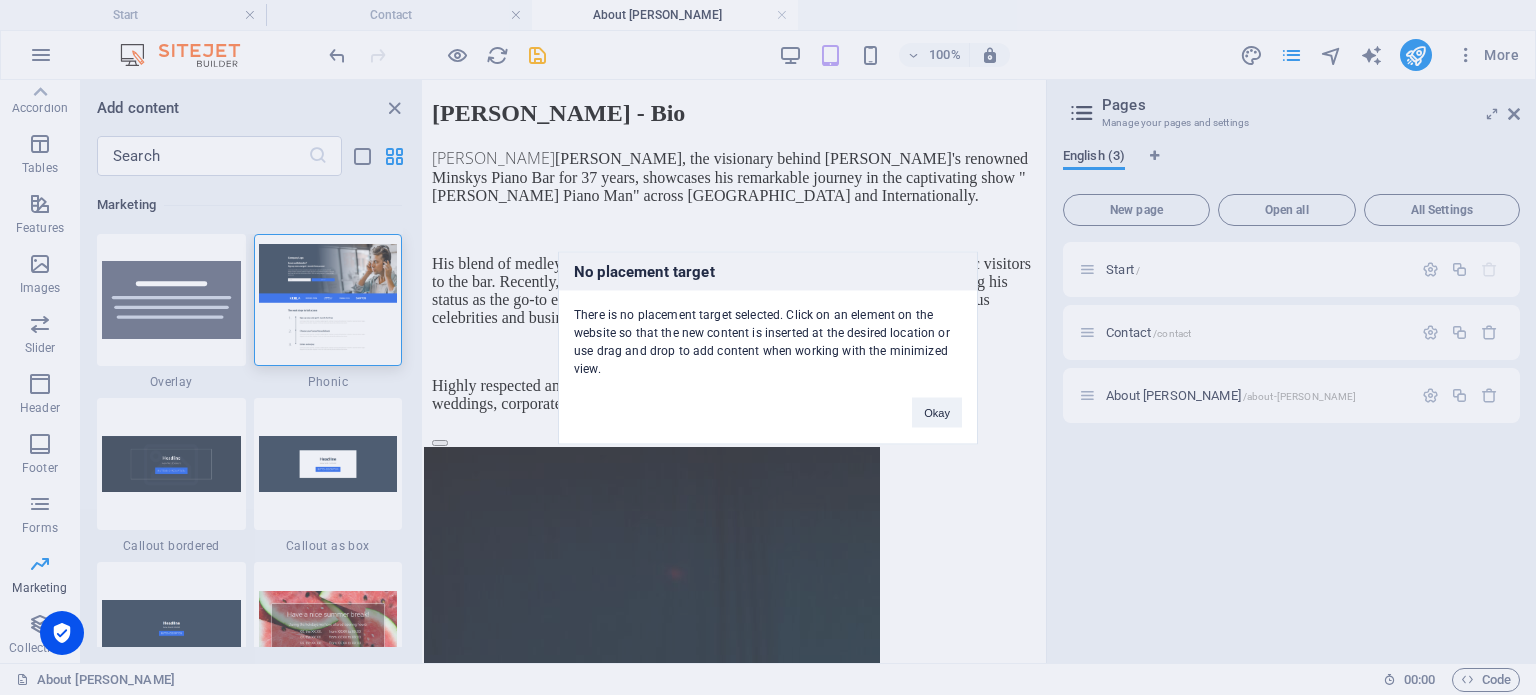 click on "No placement target There is no placement target selected. Click on an element on the website so that the new content is inserted at the desired location or use drag and drop to add content when working with the minimized view. Okay" at bounding box center (768, 347) 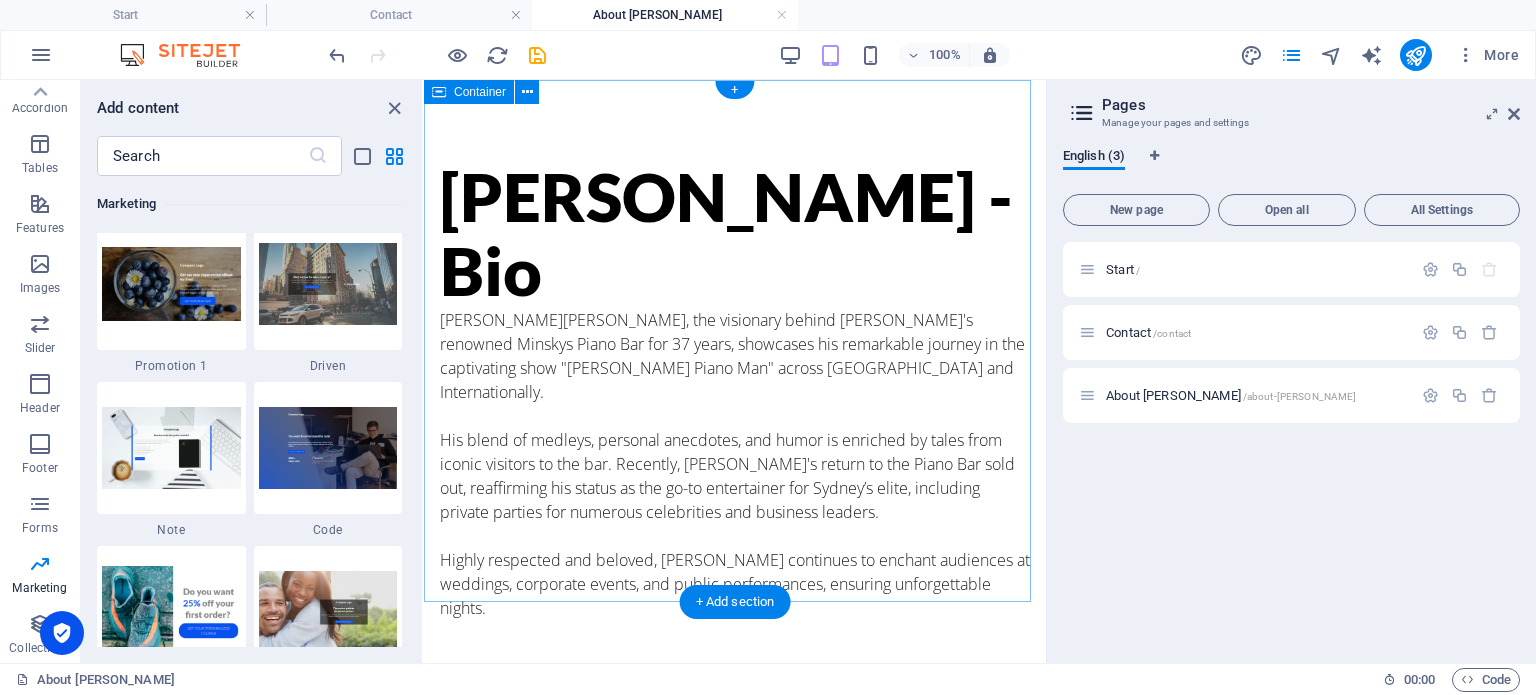 scroll, scrollTop: 17124, scrollLeft: 0, axis: vertical 